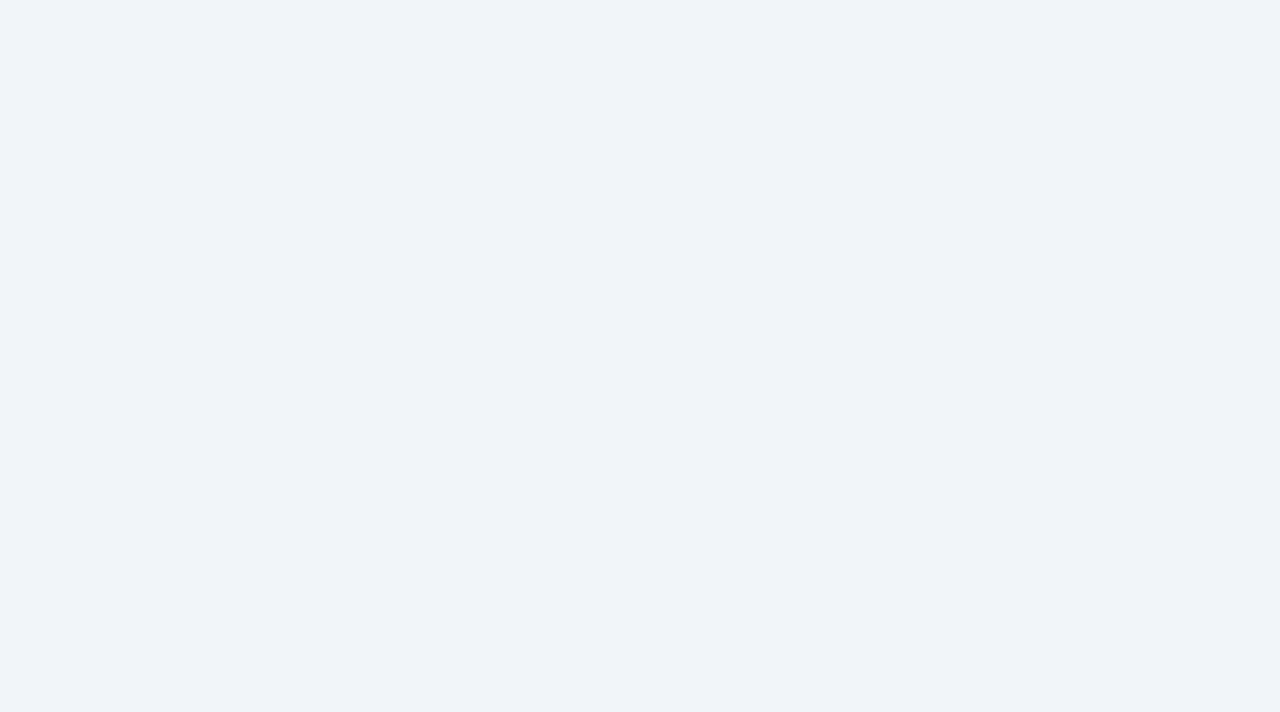 scroll, scrollTop: 0, scrollLeft: 0, axis: both 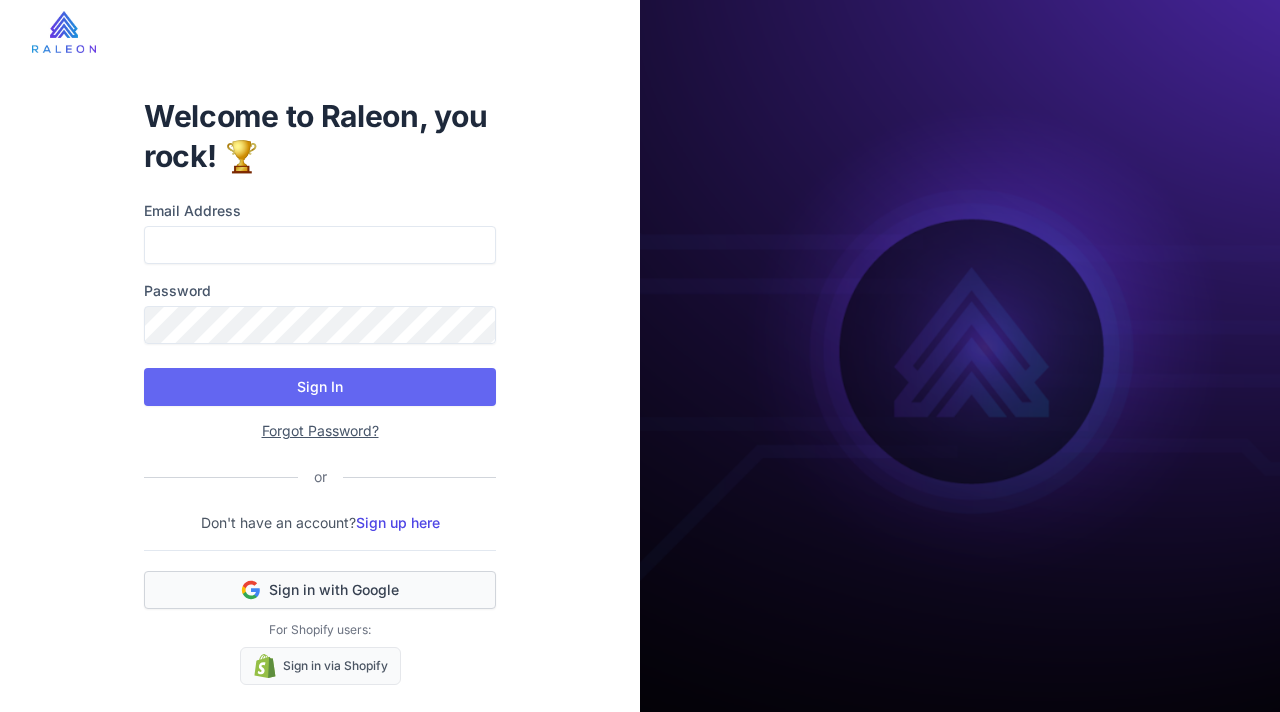 click on "Sign in with Google" at bounding box center (334, 590) 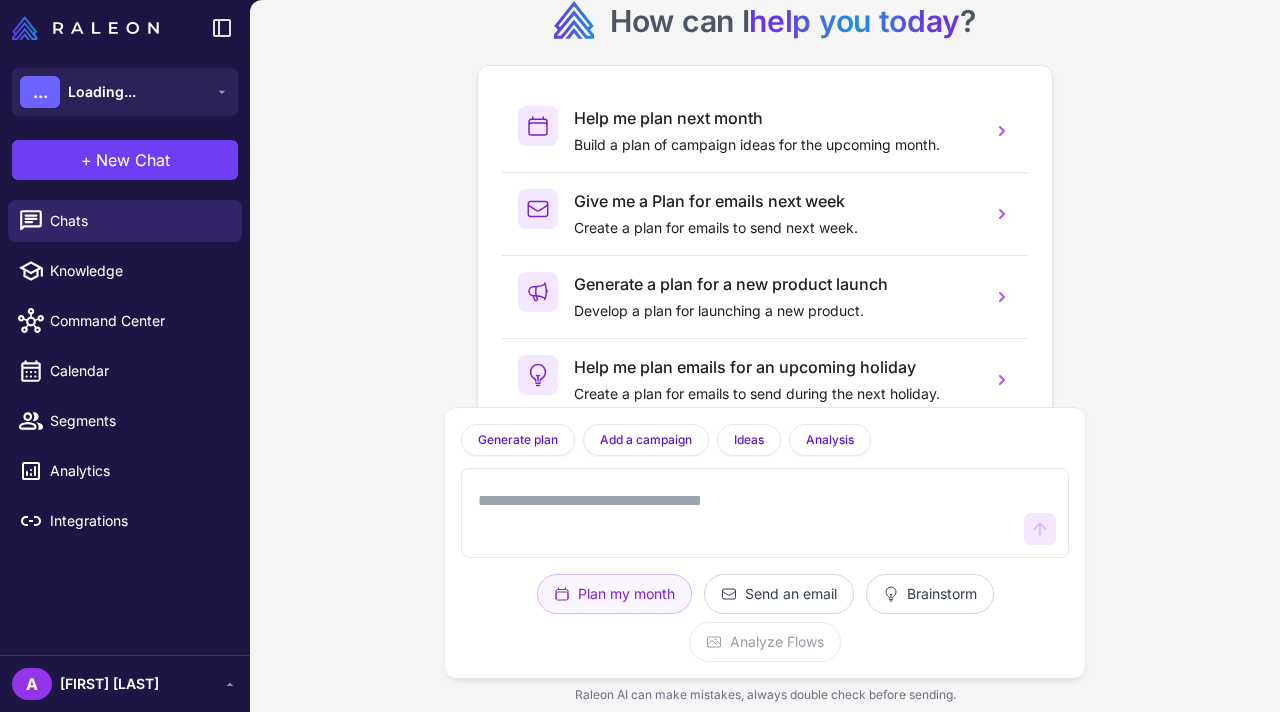 scroll, scrollTop: 0, scrollLeft: 0, axis: both 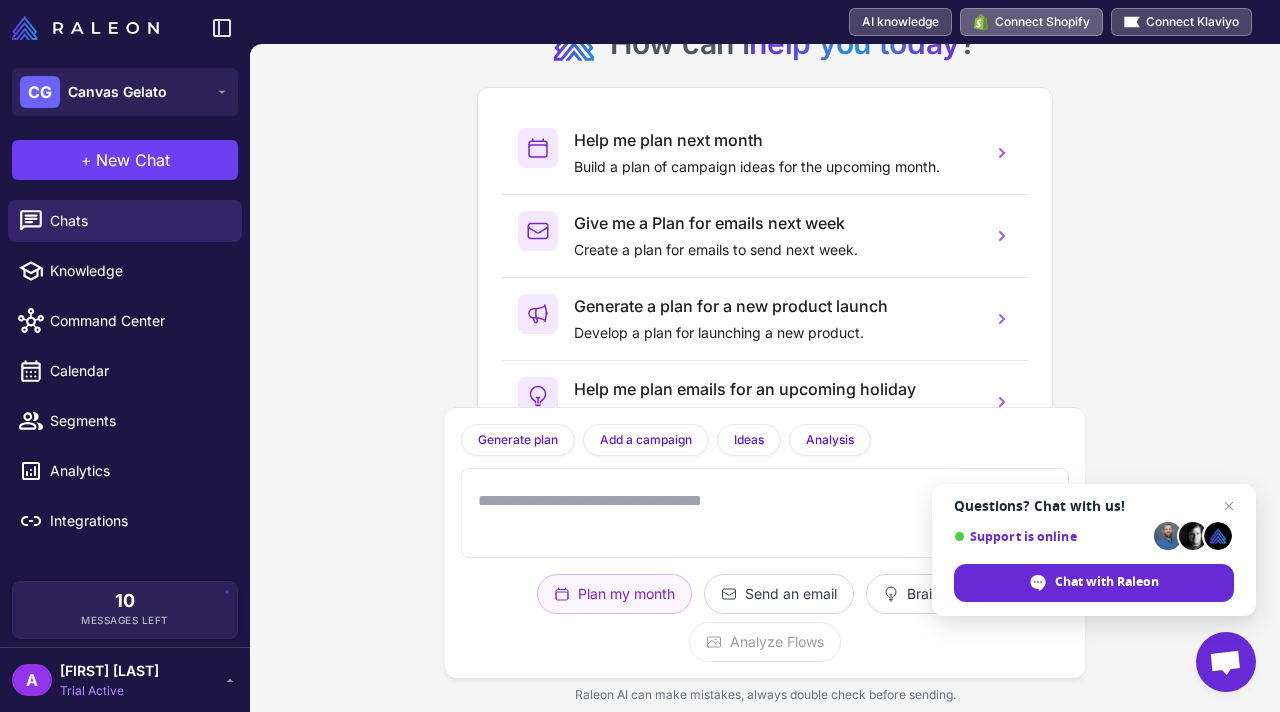 click on "Connect Shopify" at bounding box center [1042, 22] 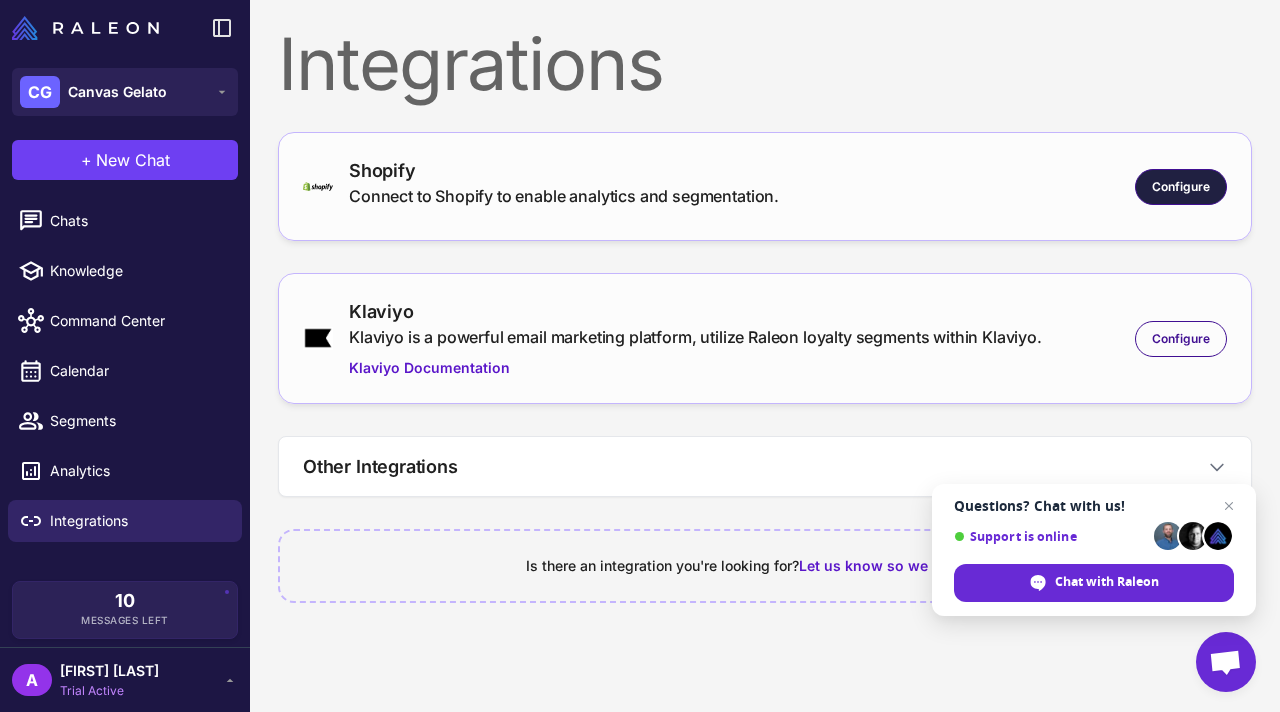 click on "Configure" at bounding box center [1181, 187] 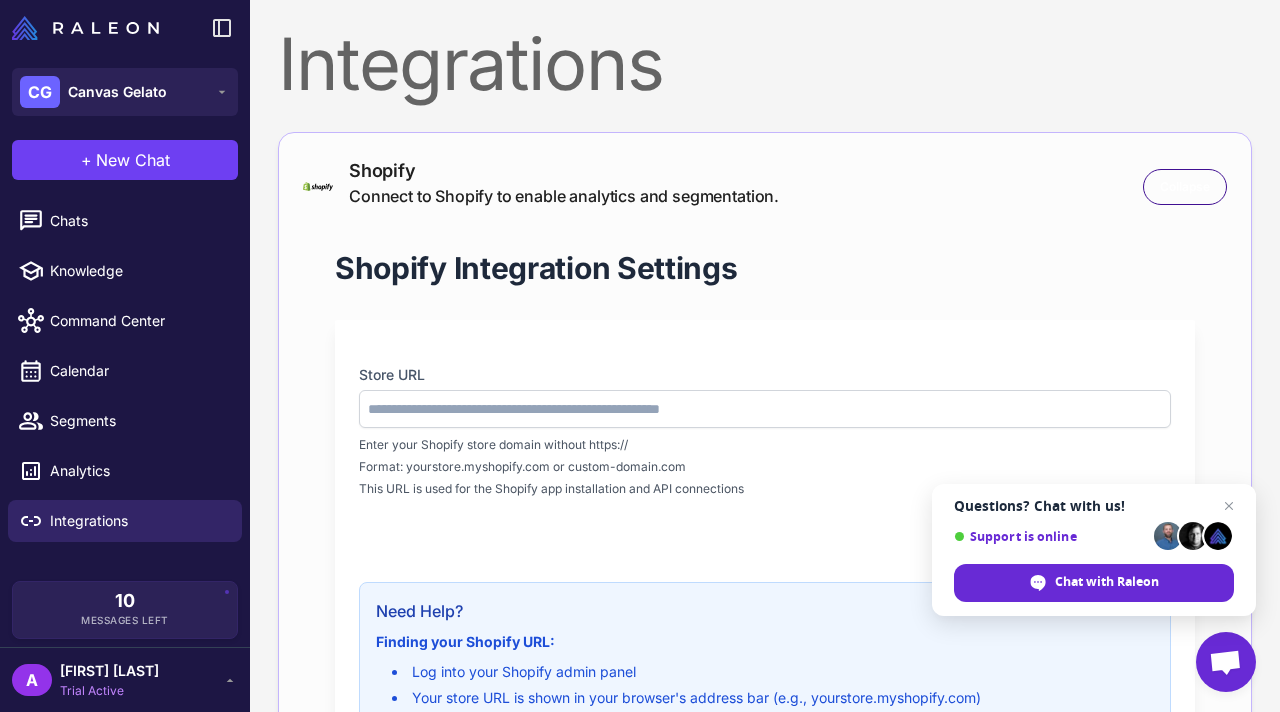type on "**********" 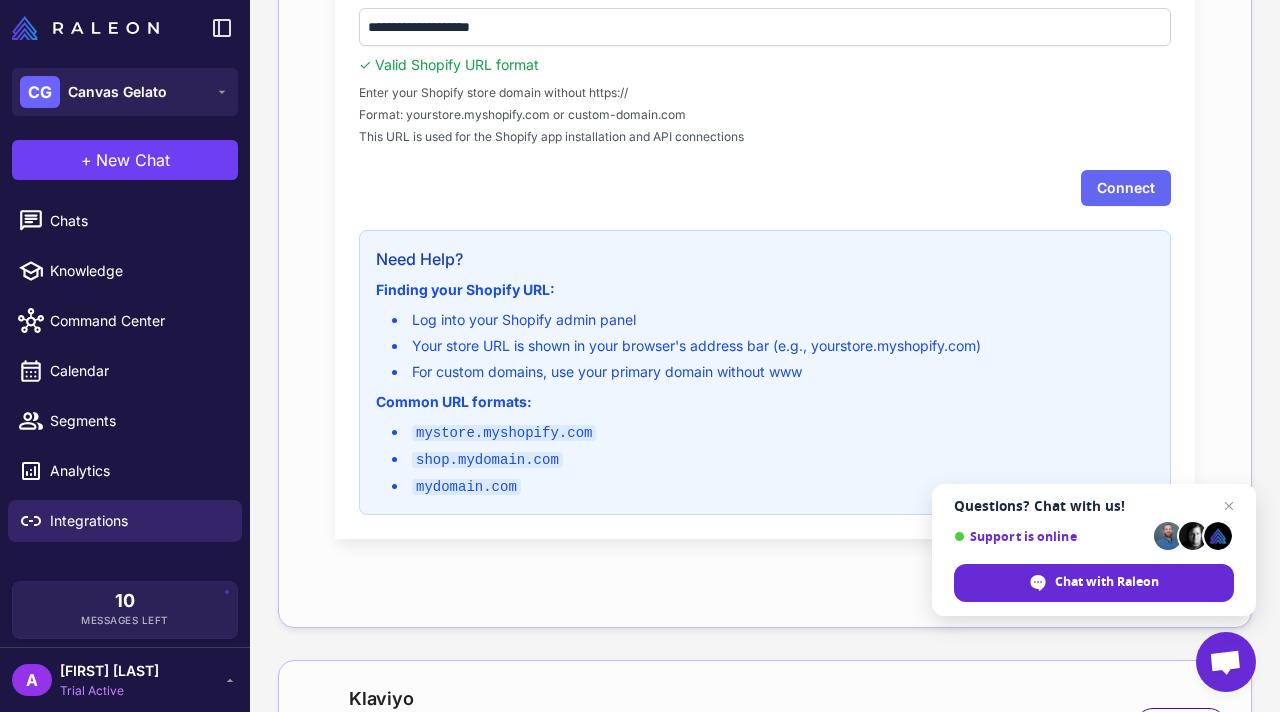 scroll, scrollTop: 387, scrollLeft: 0, axis: vertical 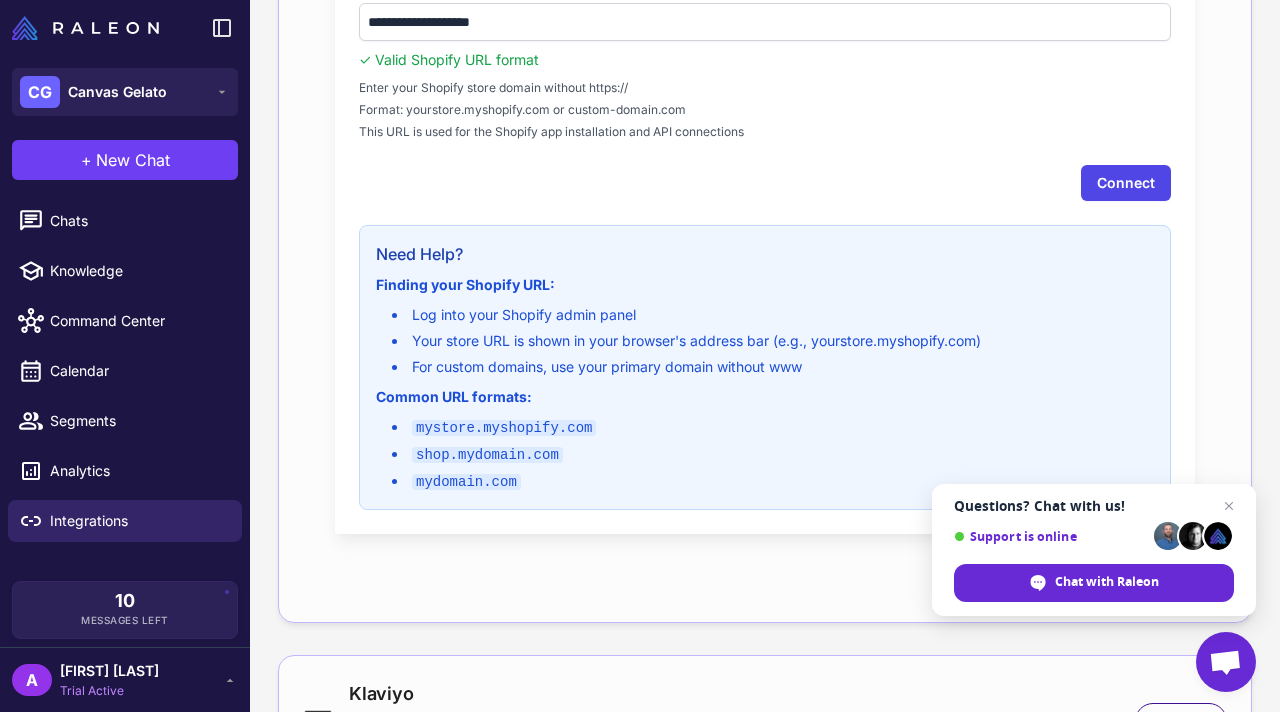 click on "Connect" at bounding box center (1126, 183) 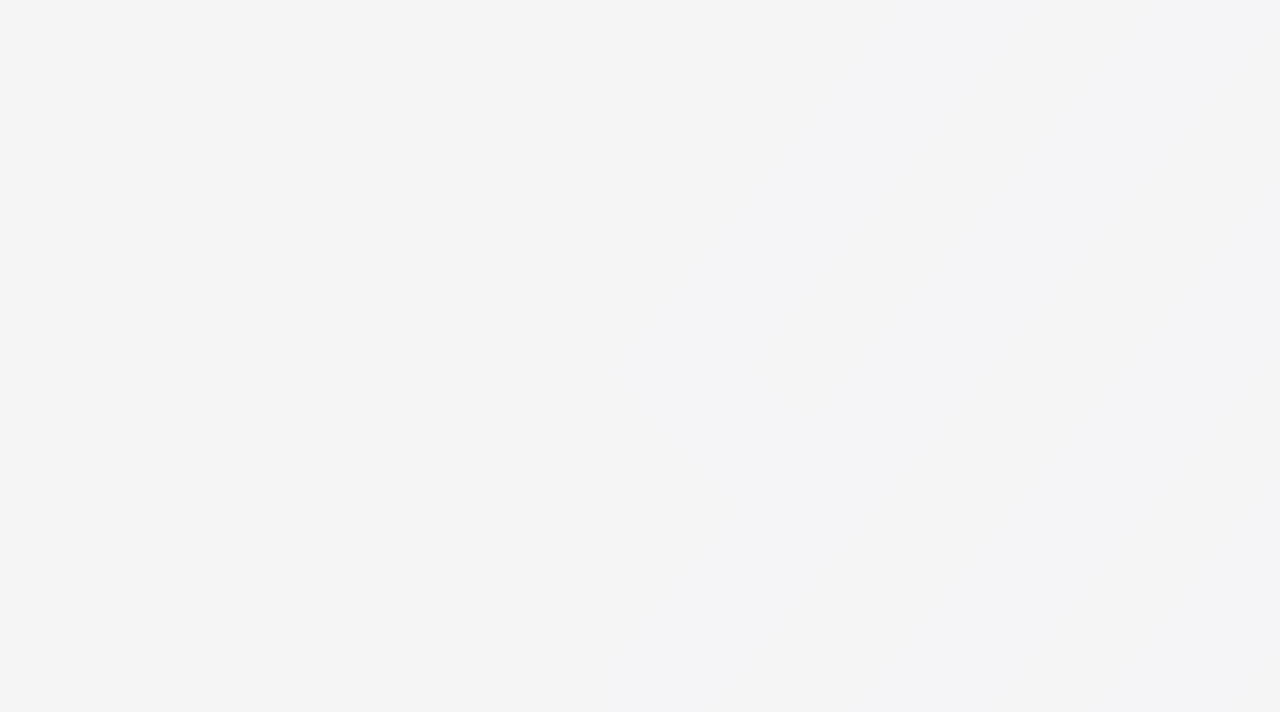 scroll, scrollTop: 0, scrollLeft: 0, axis: both 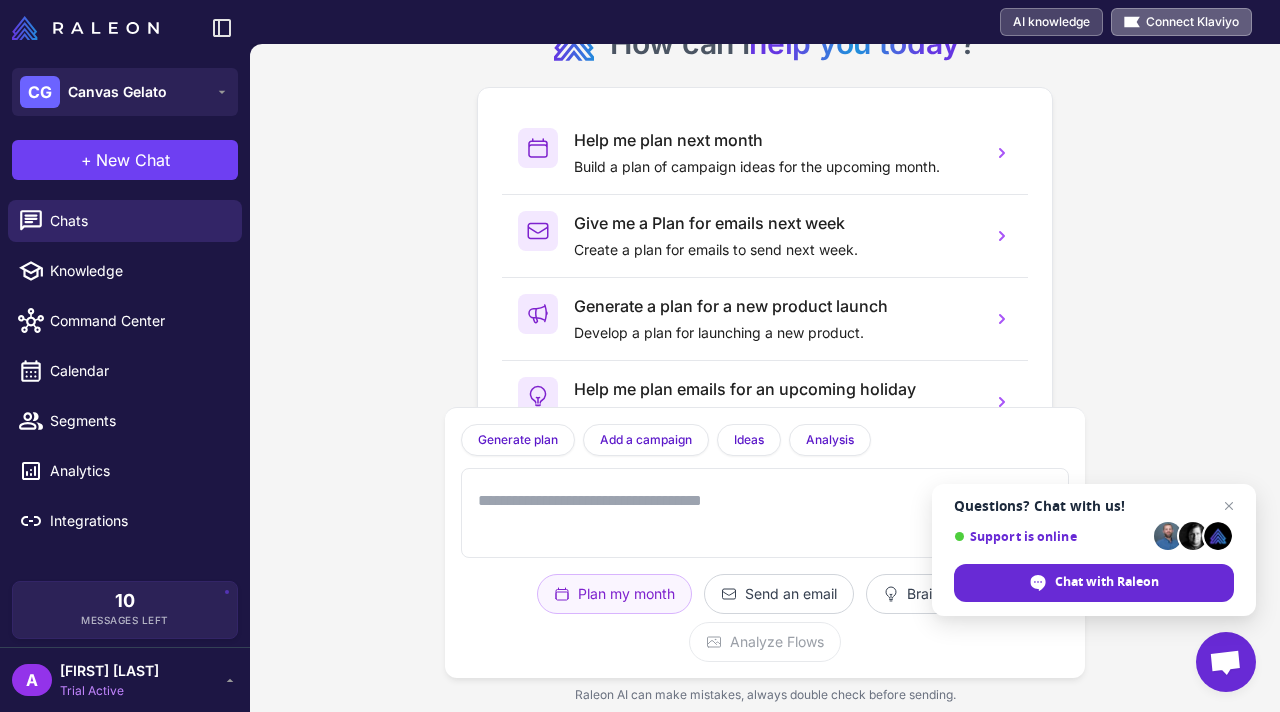 click on "Connect Klaviyo" at bounding box center (1192, 22) 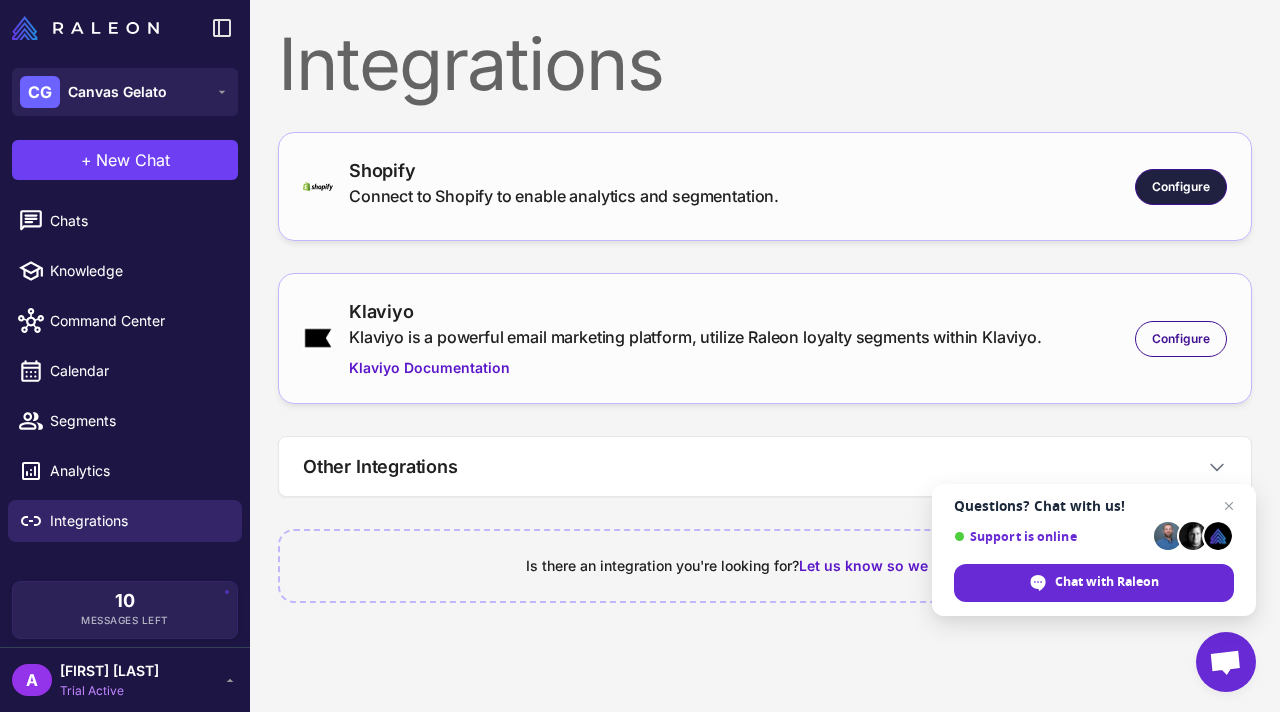 click on "Configure" at bounding box center [1181, 187] 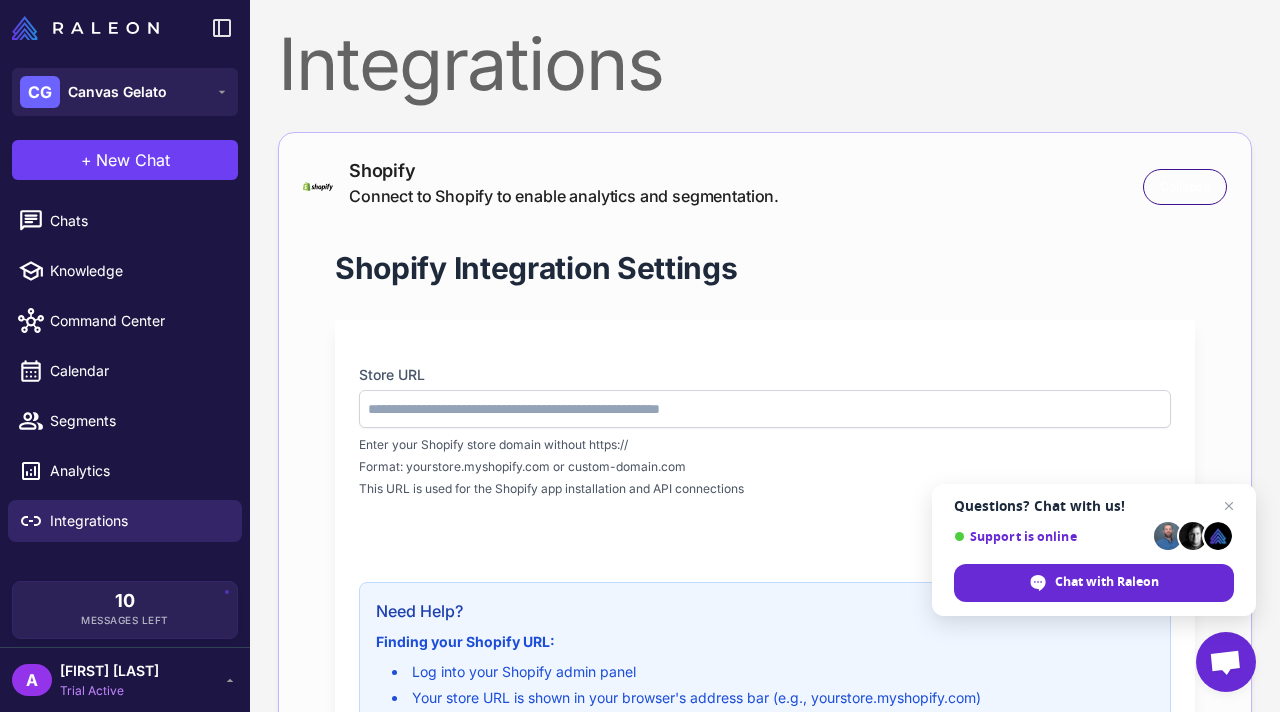 type on "**********" 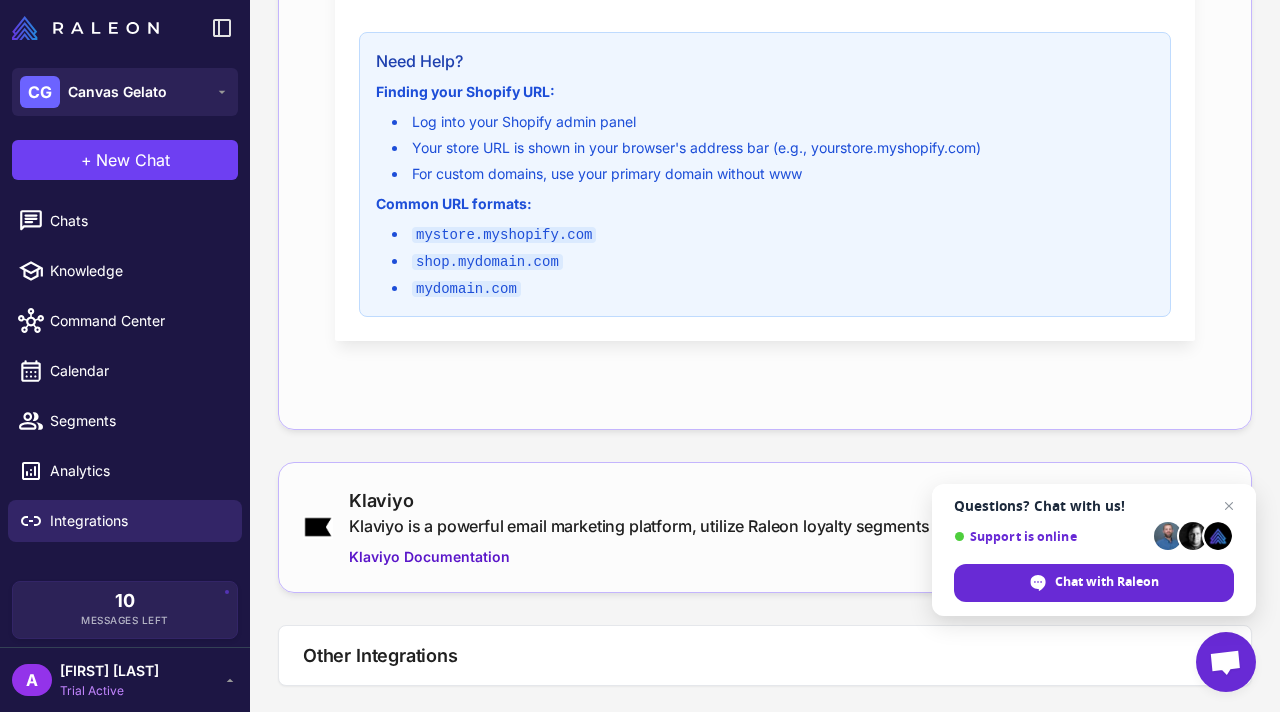scroll, scrollTop: 765, scrollLeft: 0, axis: vertical 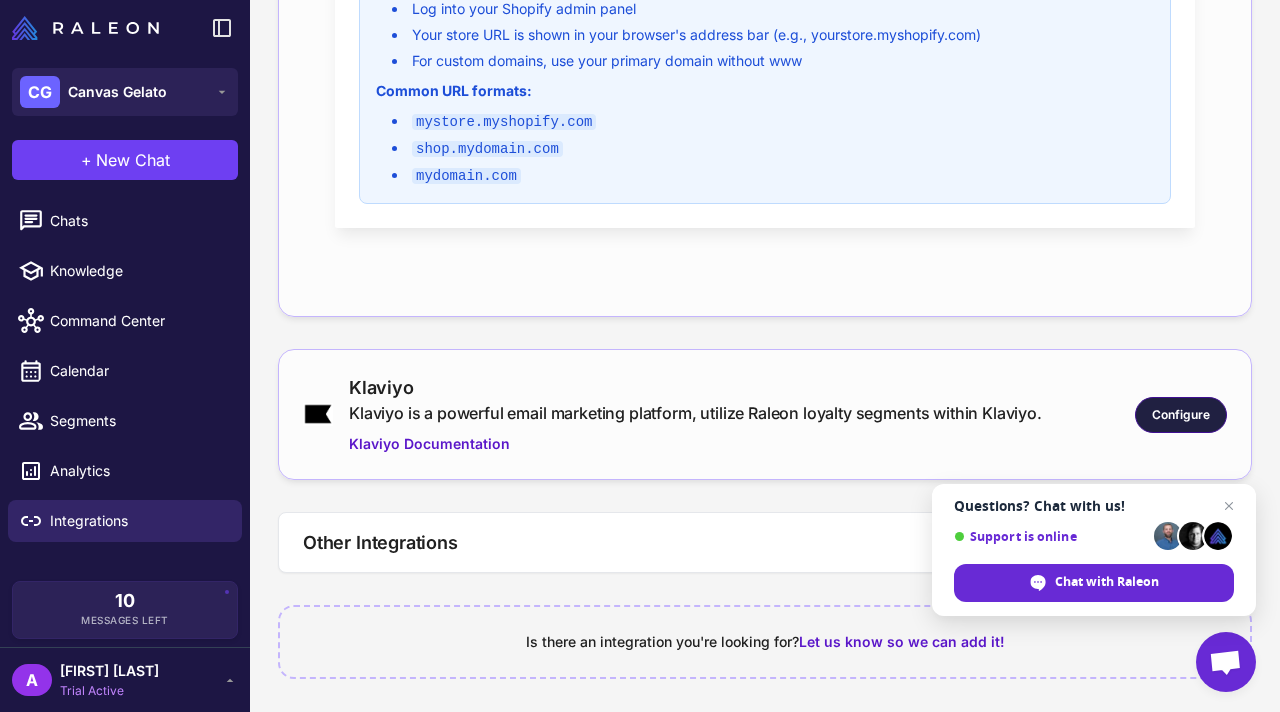 click on "Configure" at bounding box center (1181, 415) 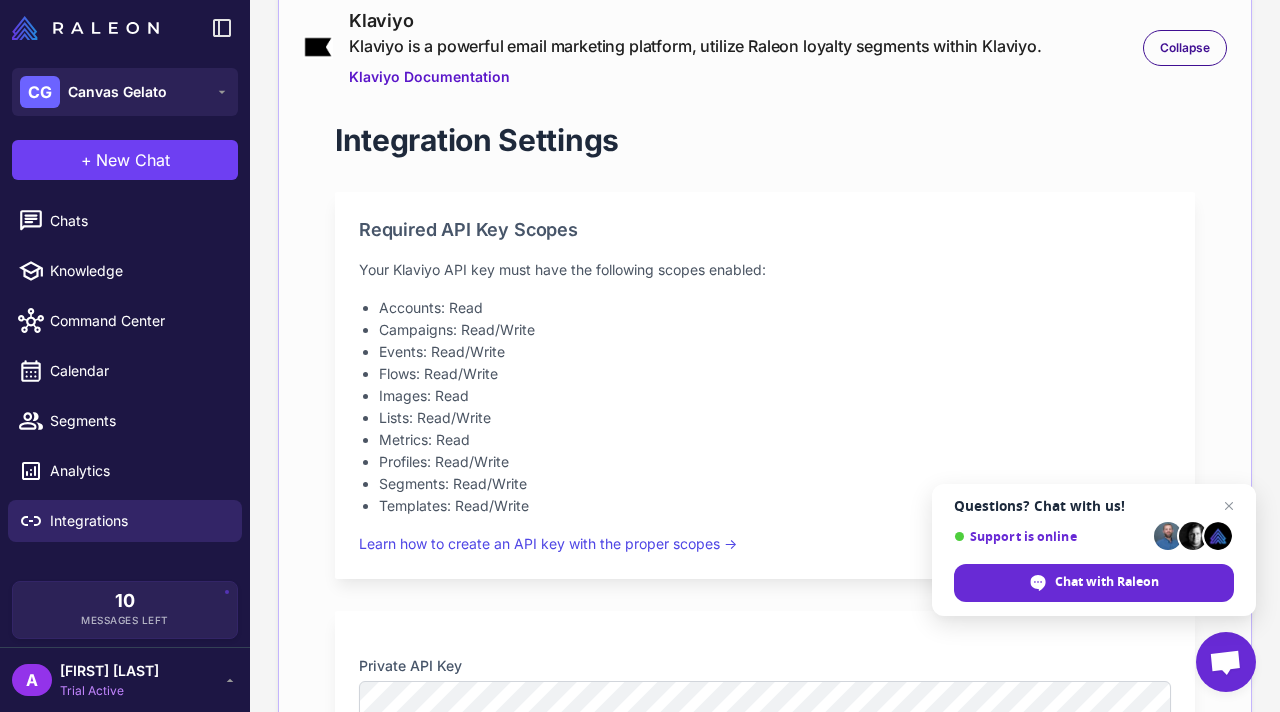 scroll, scrollTop: 1125, scrollLeft: 0, axis: vertical 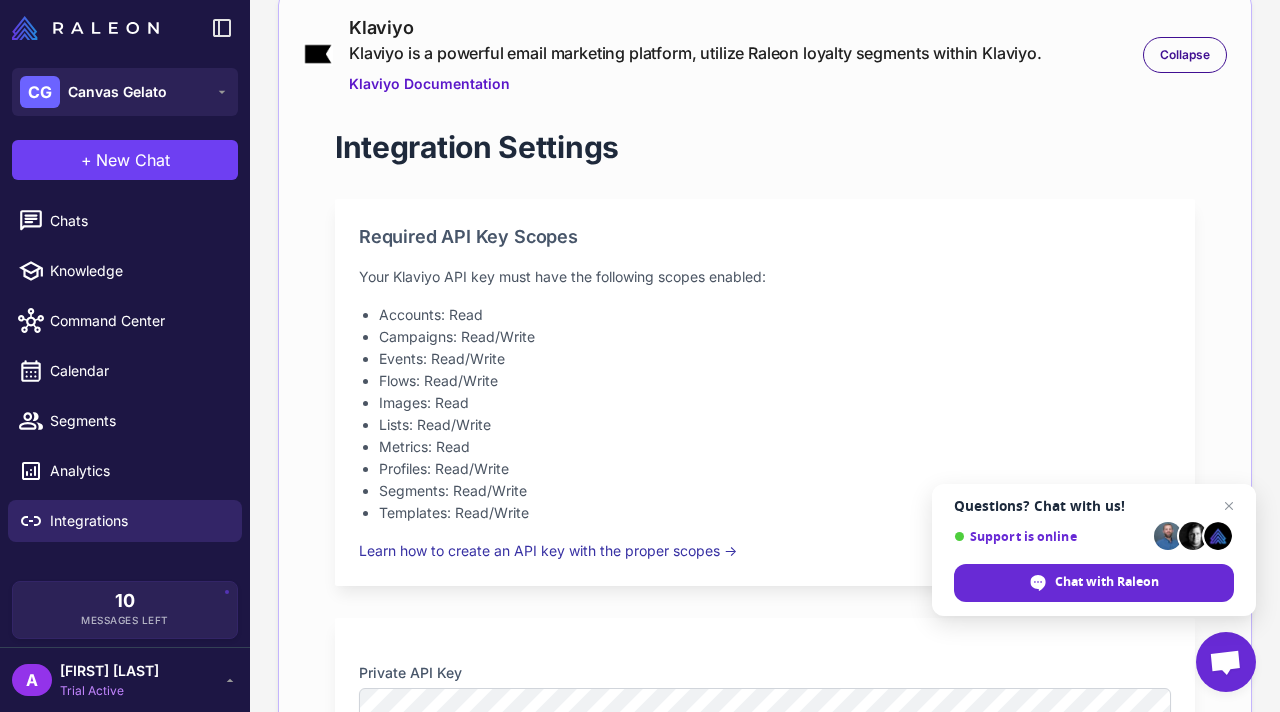 click on "Learn how to create an API key with the proper scopes →" at bounding box center [548, 550] 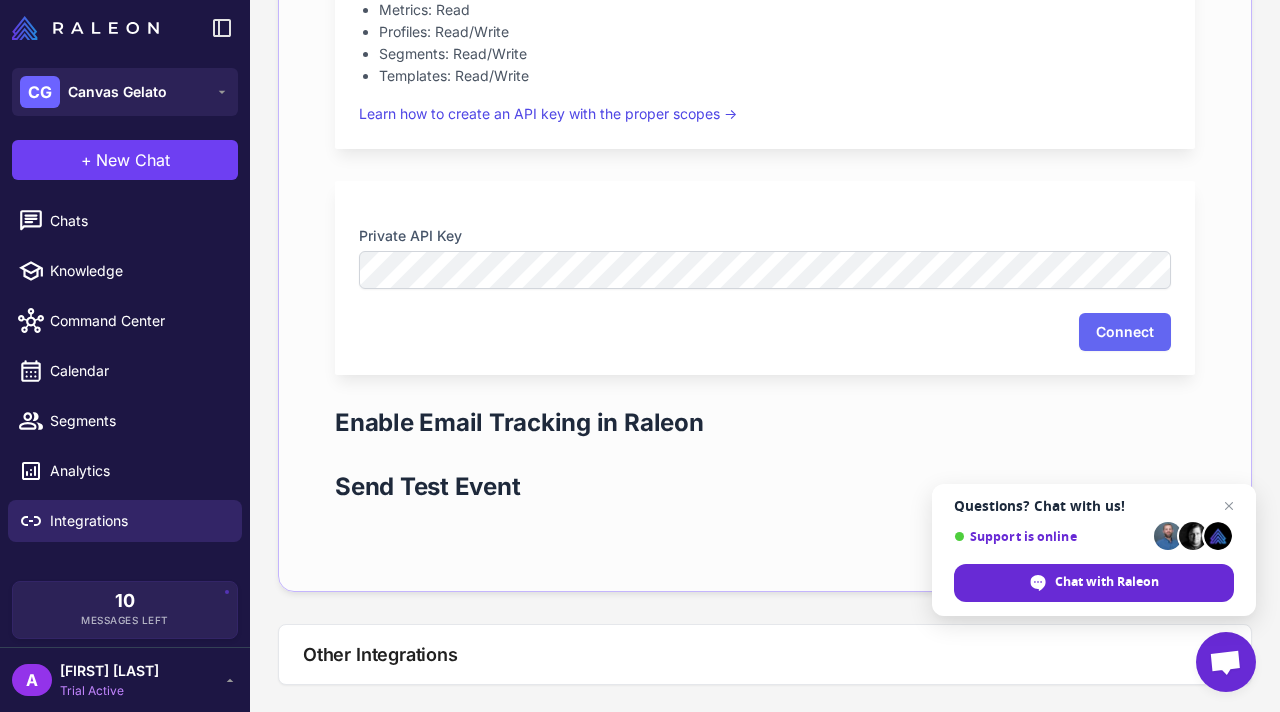 scroll, scrollTop: 1674, scrollLeft: 0, axis: vertical 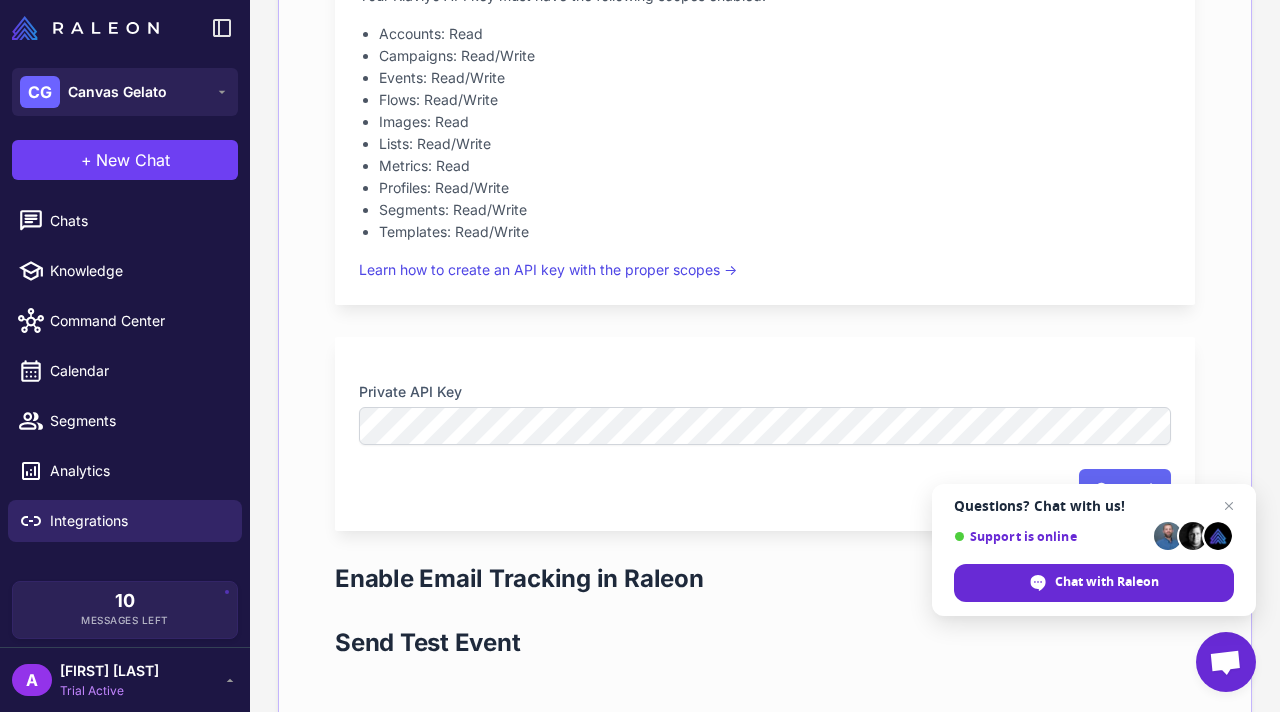 click on "Private API Key" at bounding box center [765, 392] 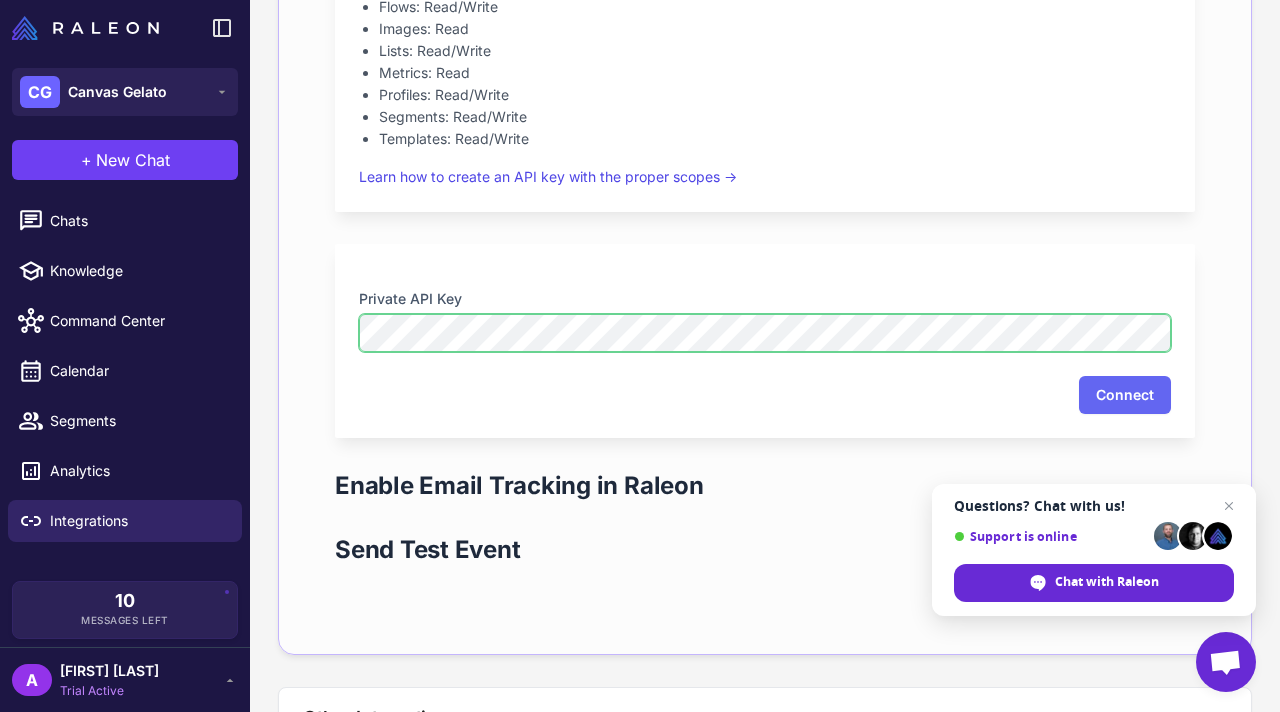 scroll, scrollTop: 1504, scrollLeft: 0, axis: vertical 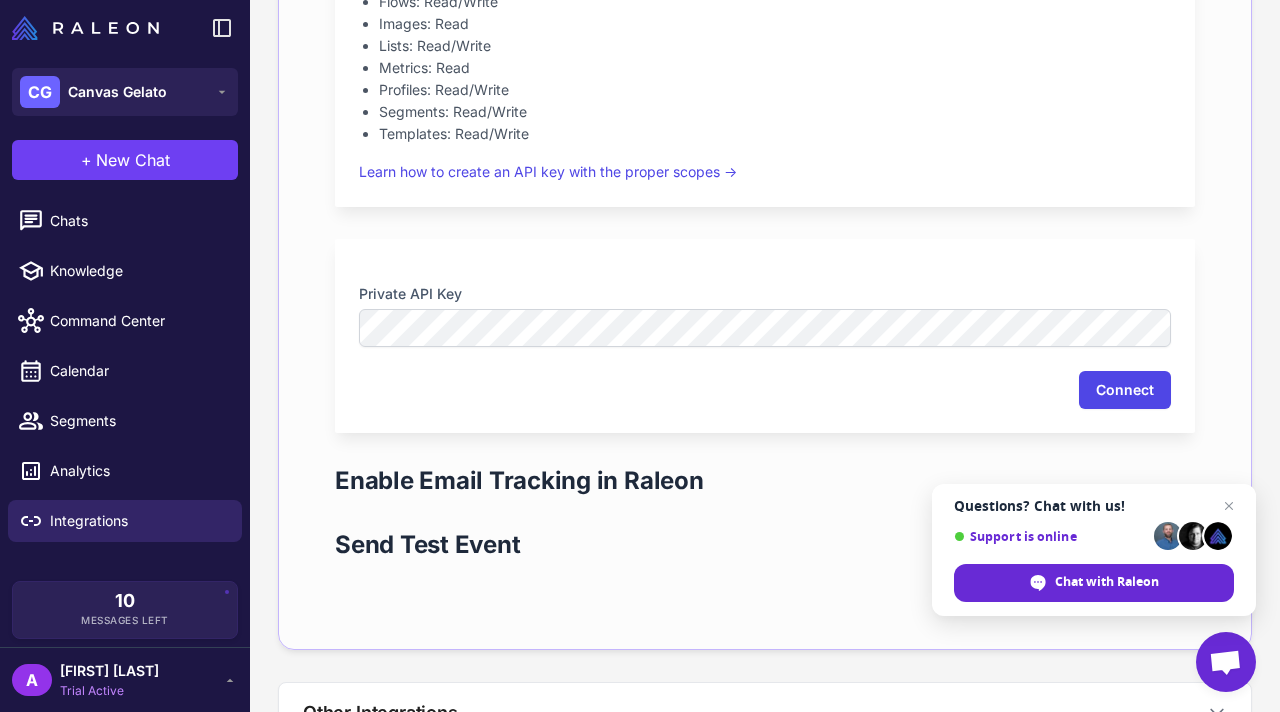 click on "Connect" at bounding box center (1125, 390) 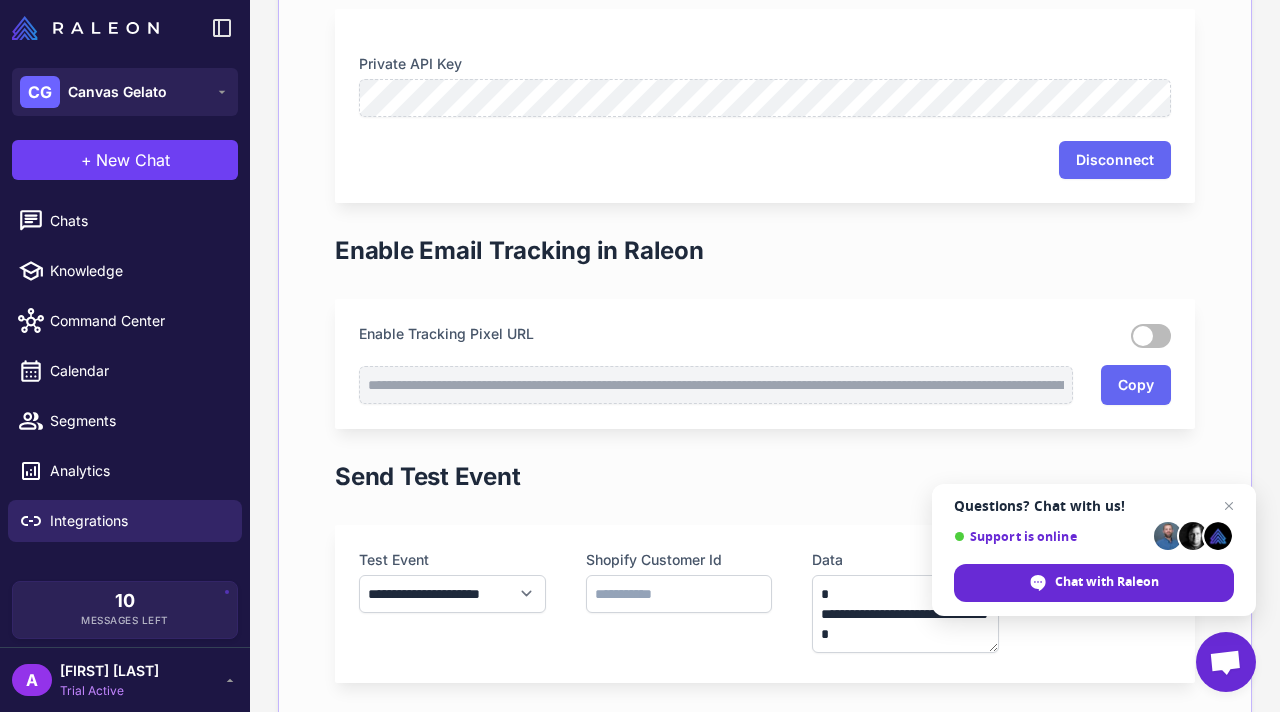 scroll, scrollTop: 1704, scrollLeft: 0, axis: vertical 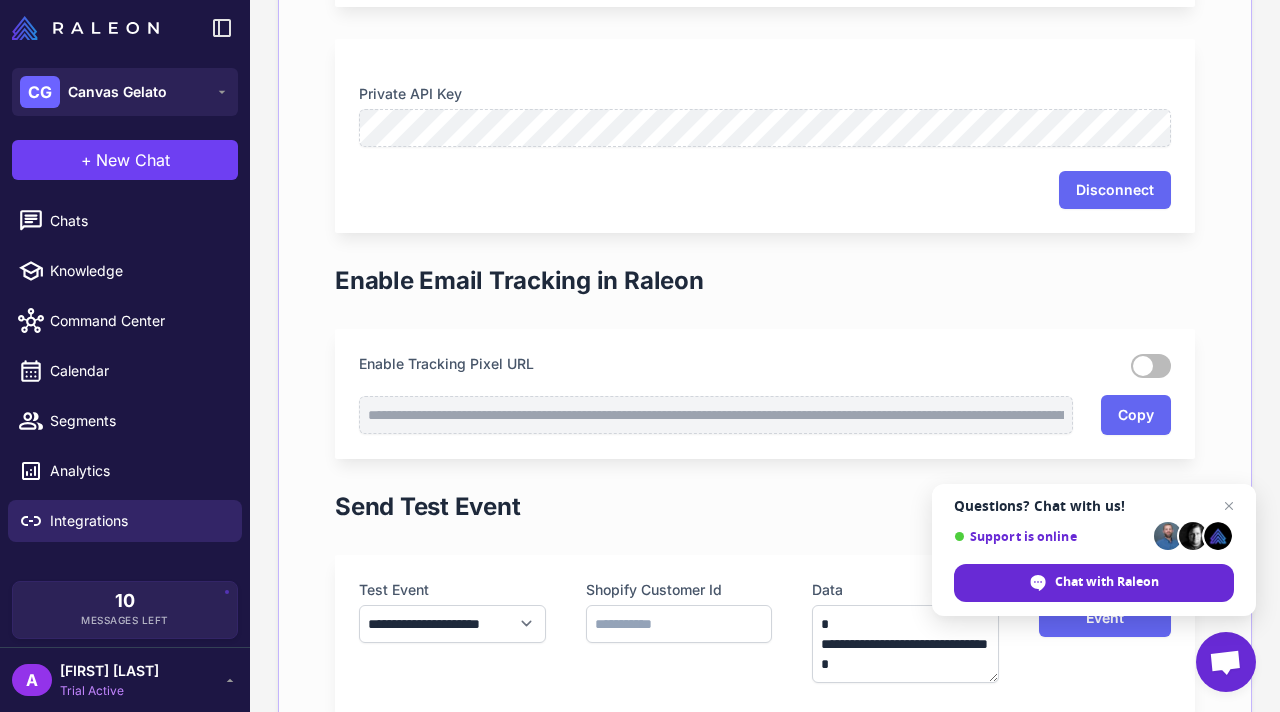 click at bounding box center (1151, 366) 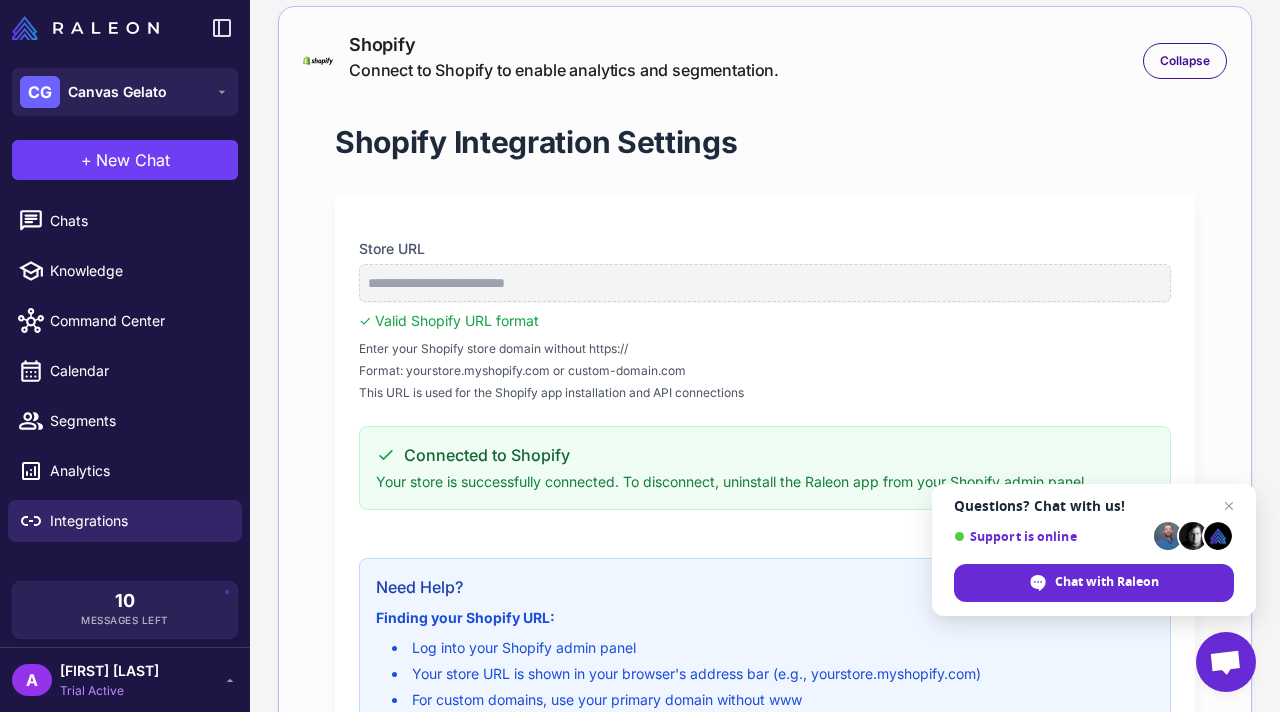 scroll, scrollTop: 0, scrollLeft: 0, axis: both 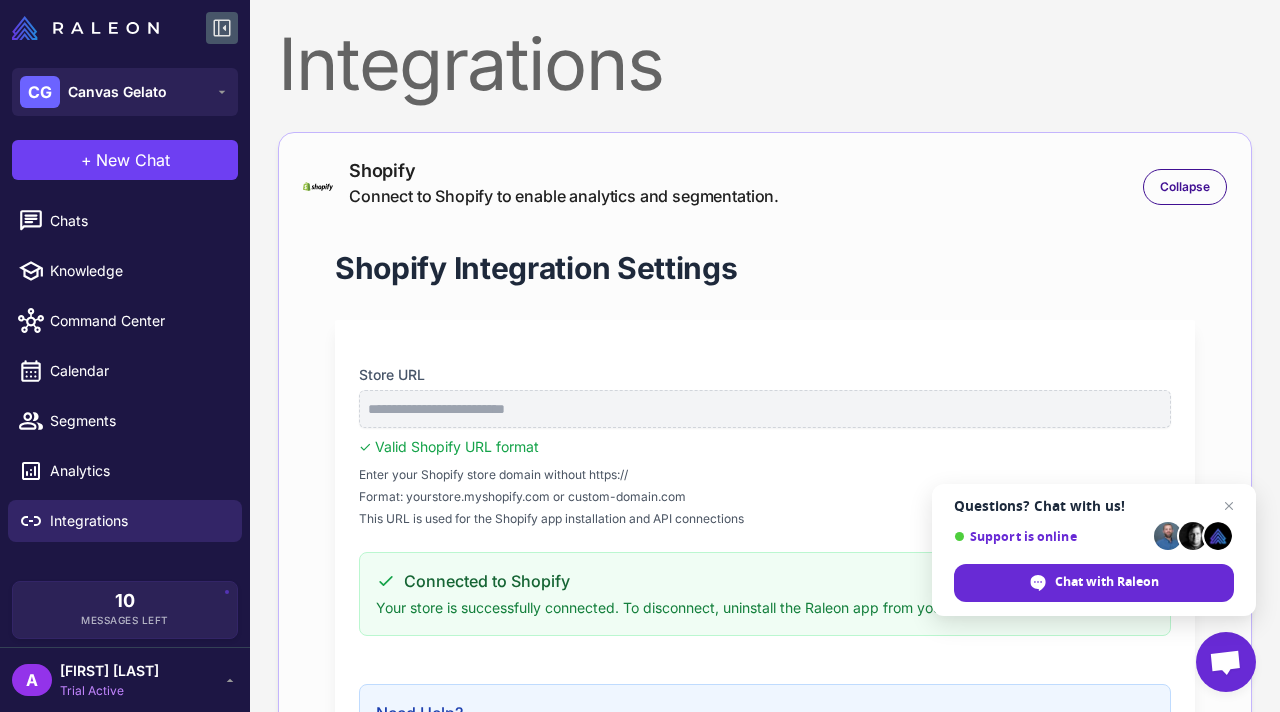 click 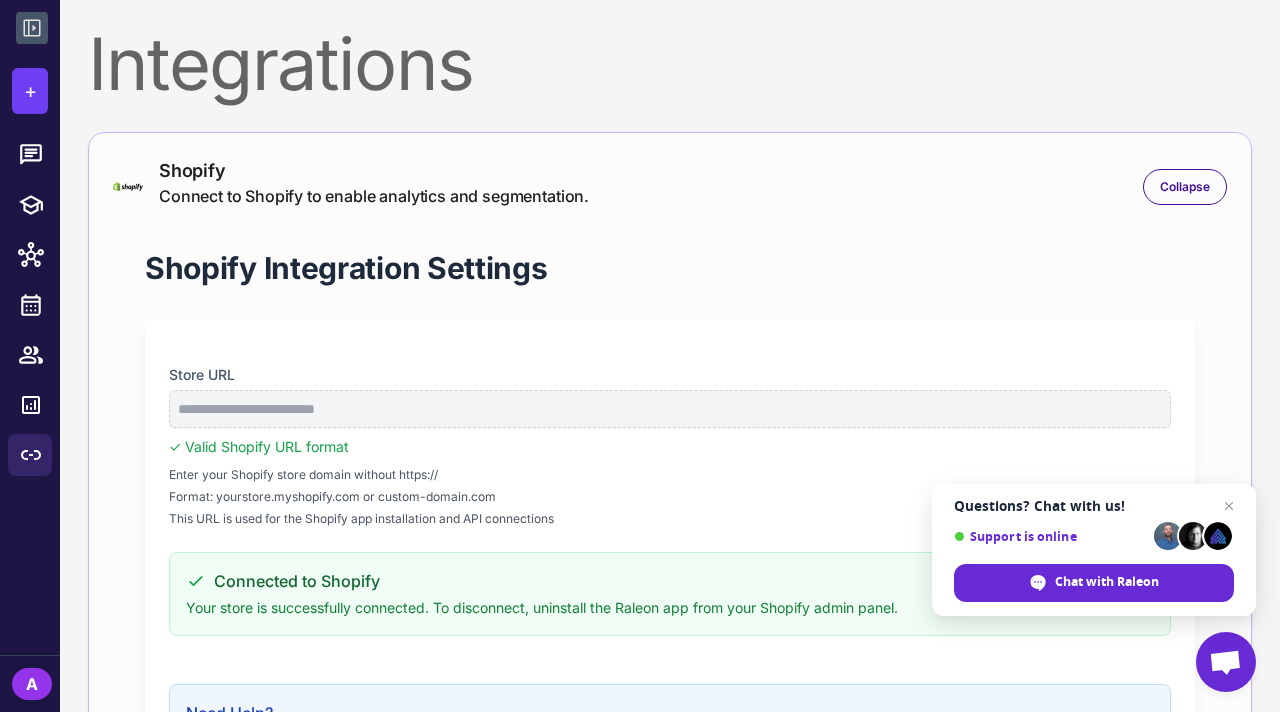 click 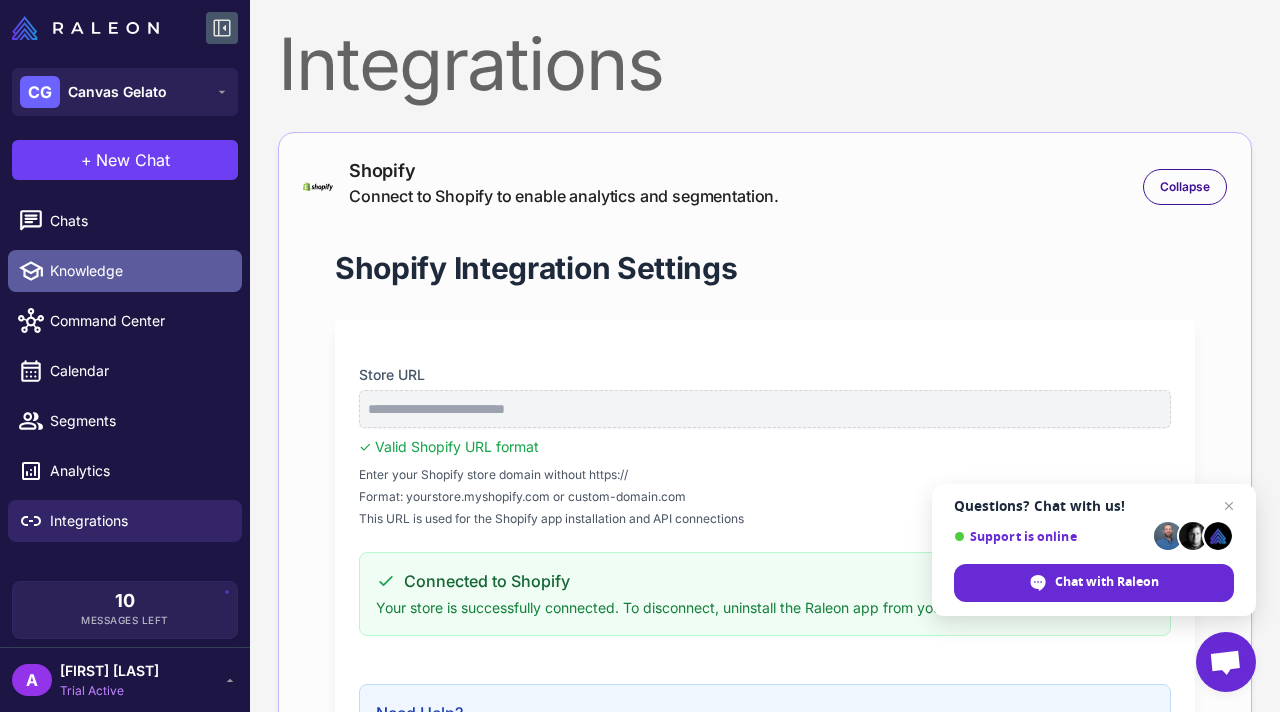 click on "Knowledge" at bounding box center [138, 271] 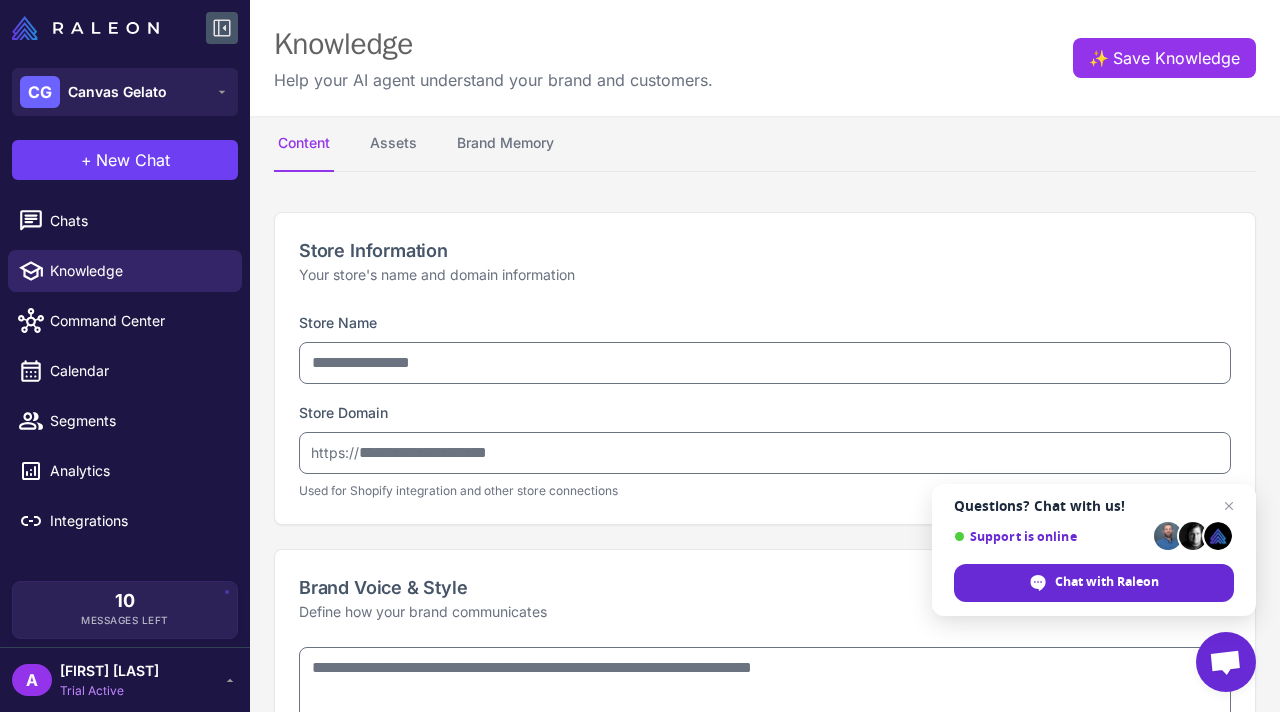 type on "**********" 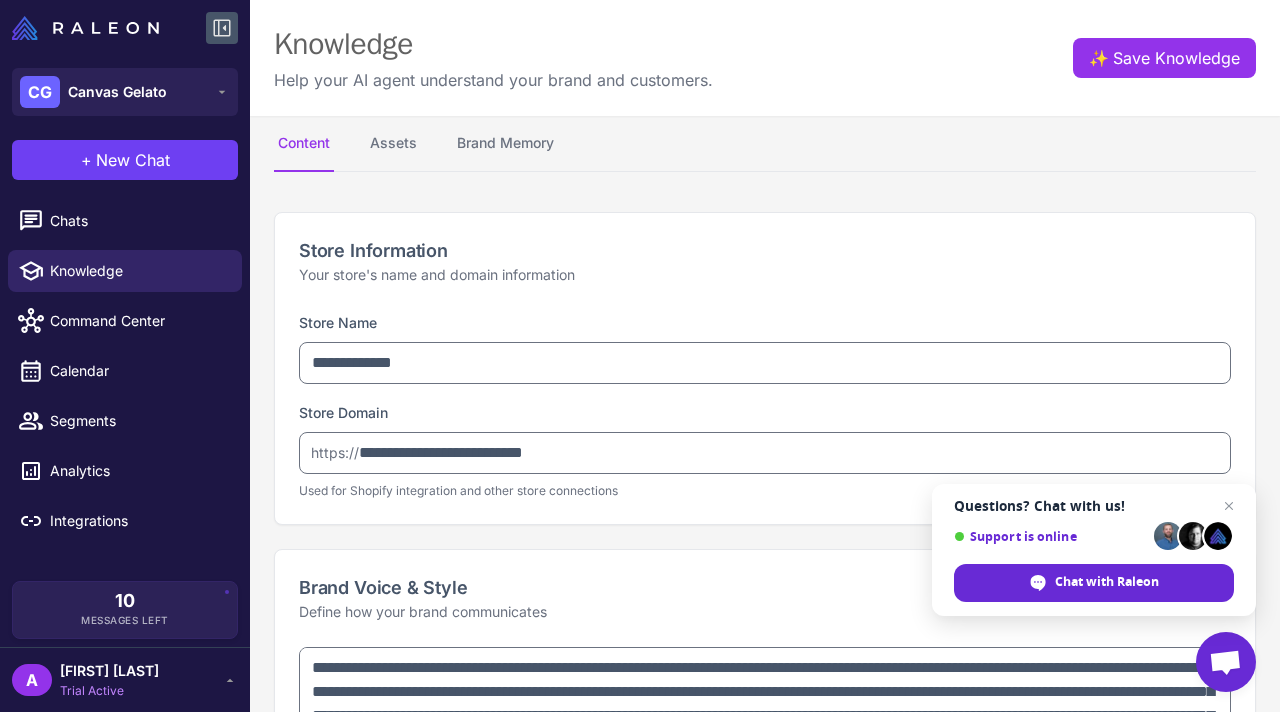 type on "**********" 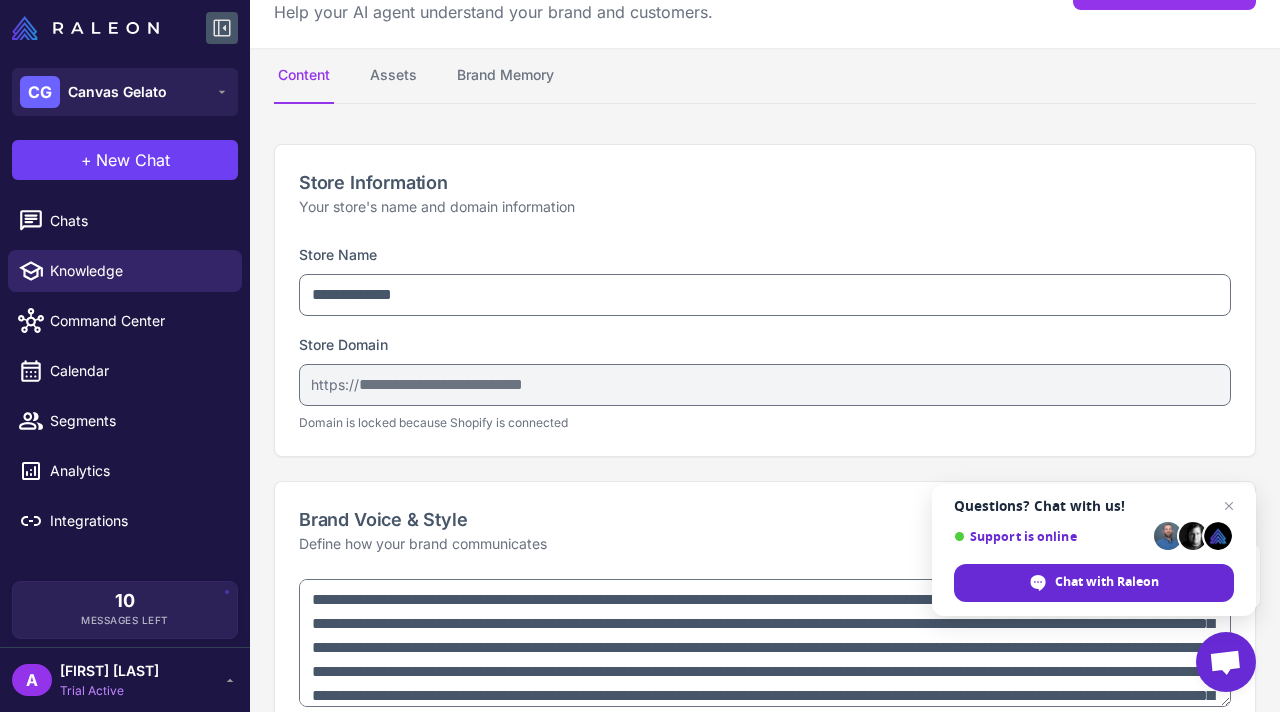 scroll, scrollTop: 70, scrollLeft: 0, axis: vertical 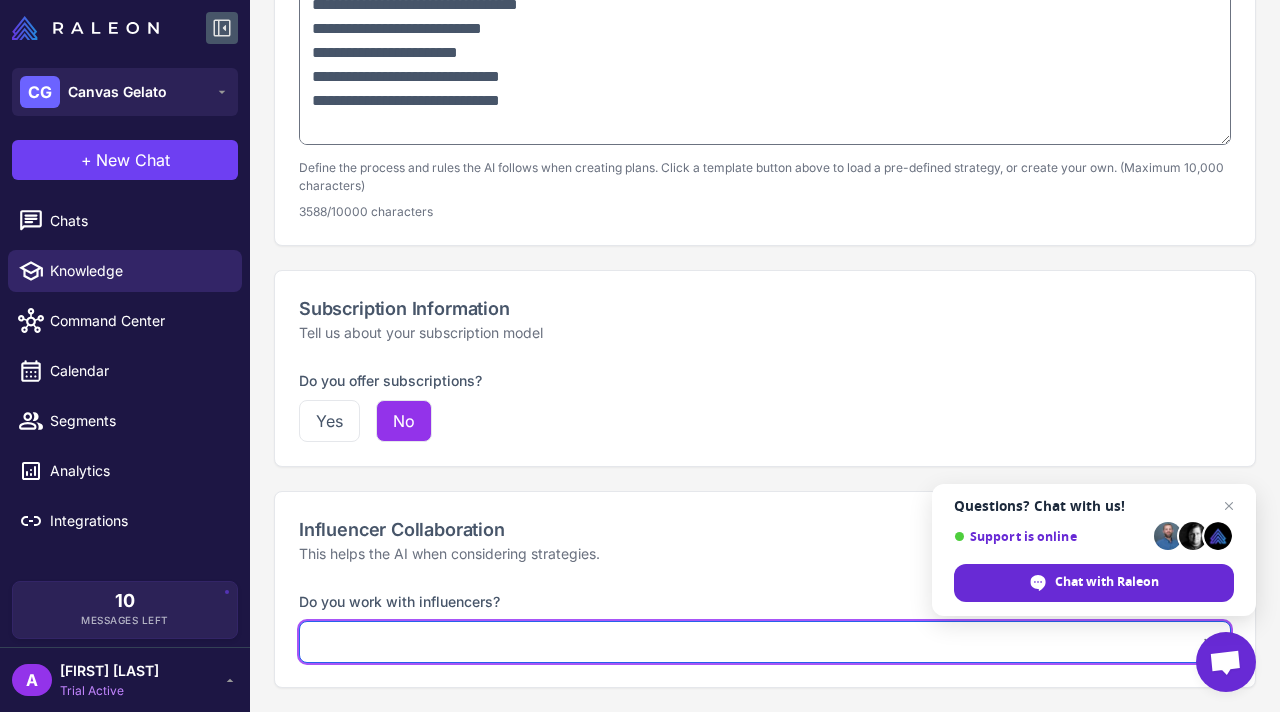 click on "**********" at bounding box center (765, 642) 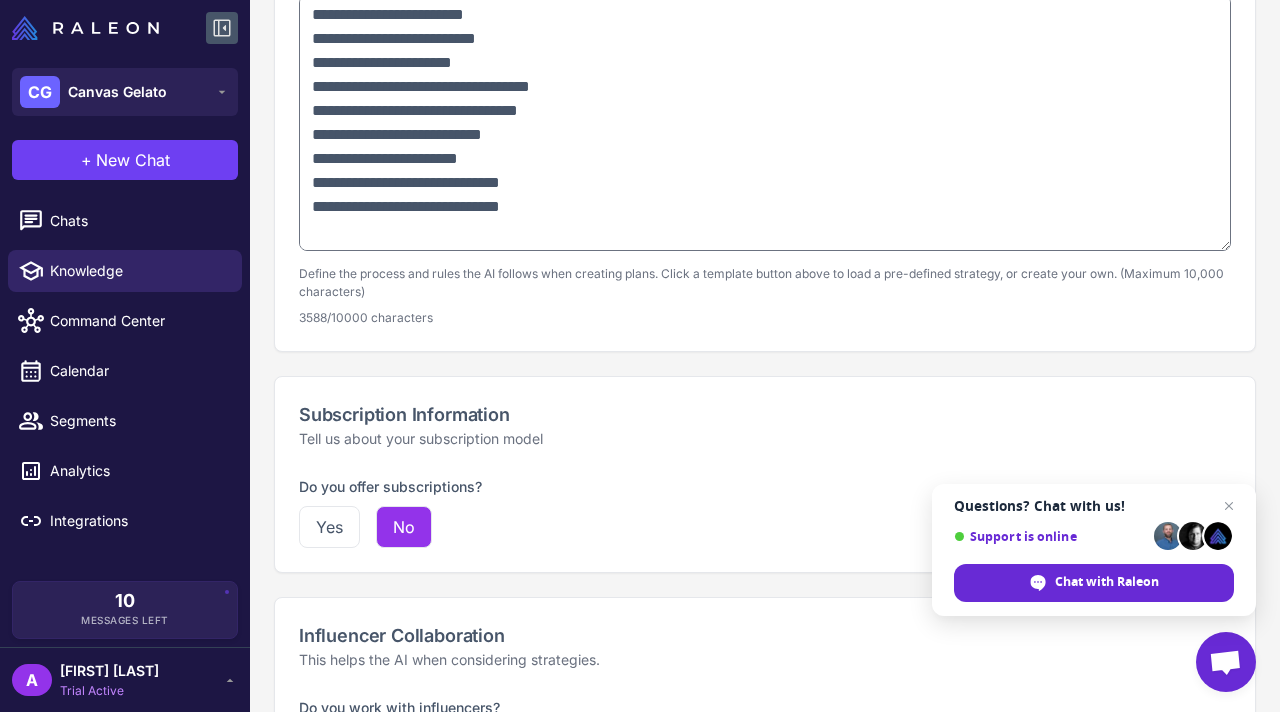 scroll, scrollTop: 1584, scrollLeft: 0, axis: vertical 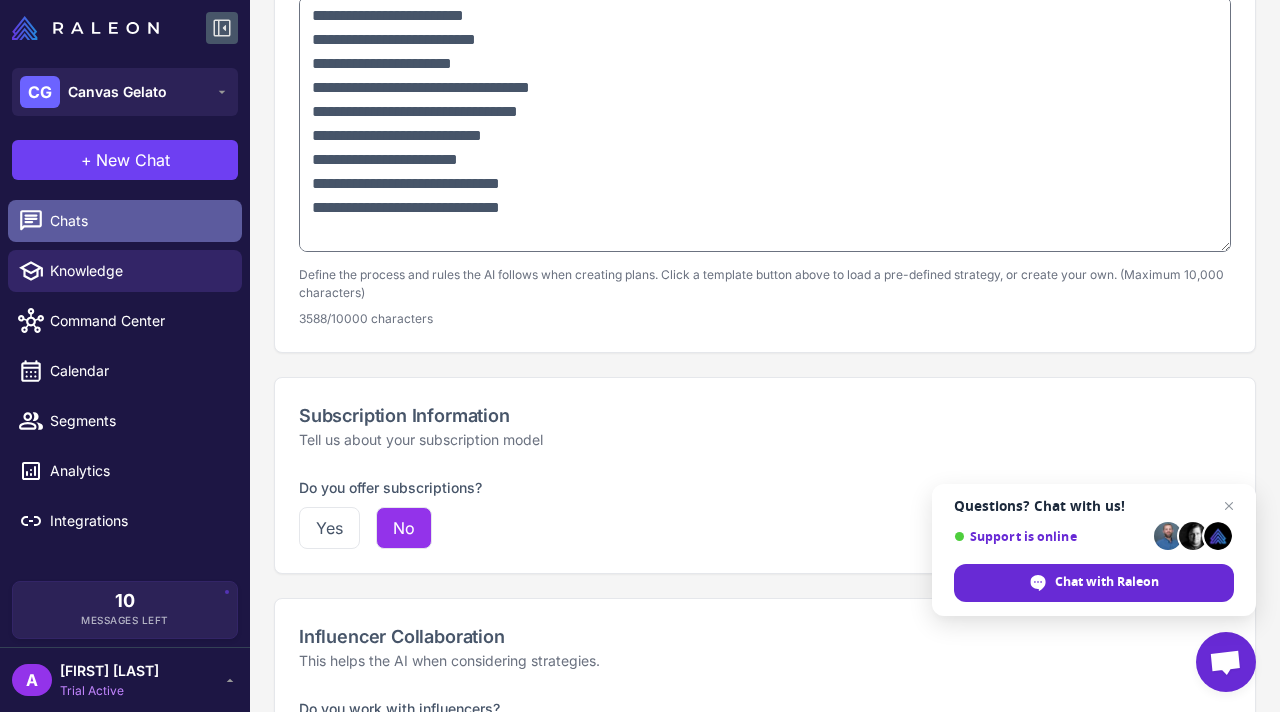 click on "Chats" at bounding box center (138, 221) 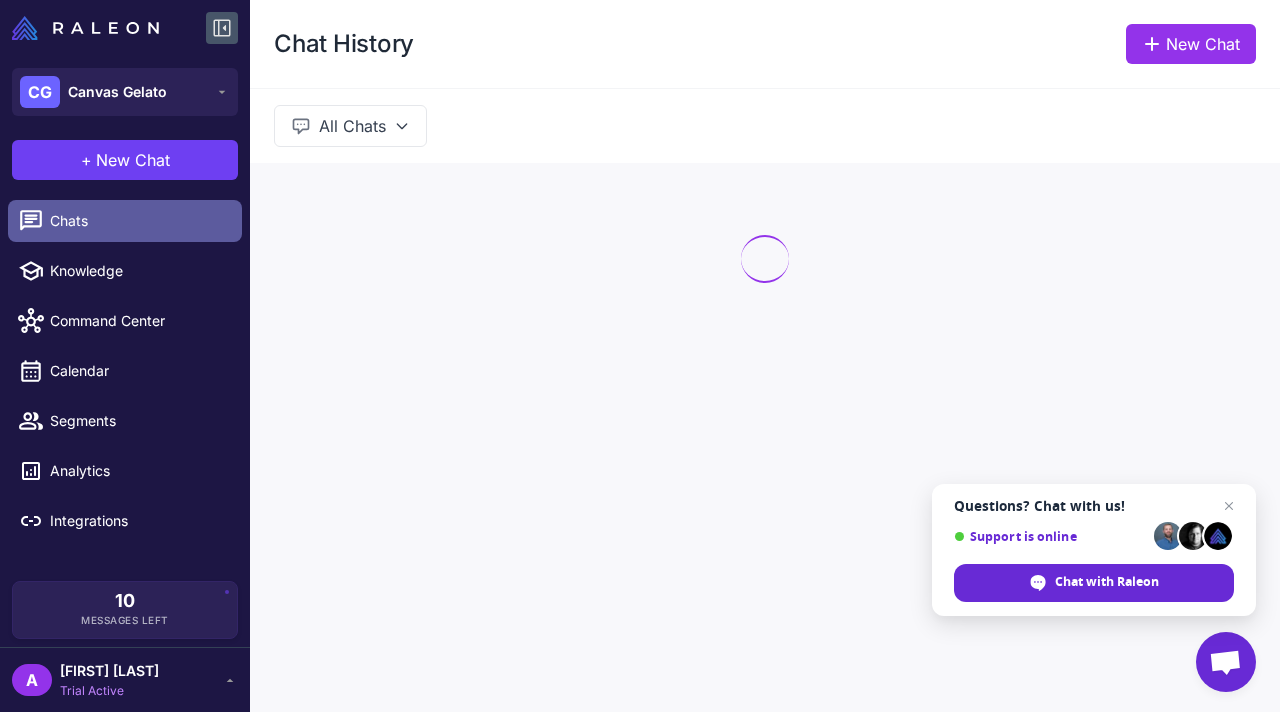scroll, scrollTop: 0, scrollLeft: 0, axis: both 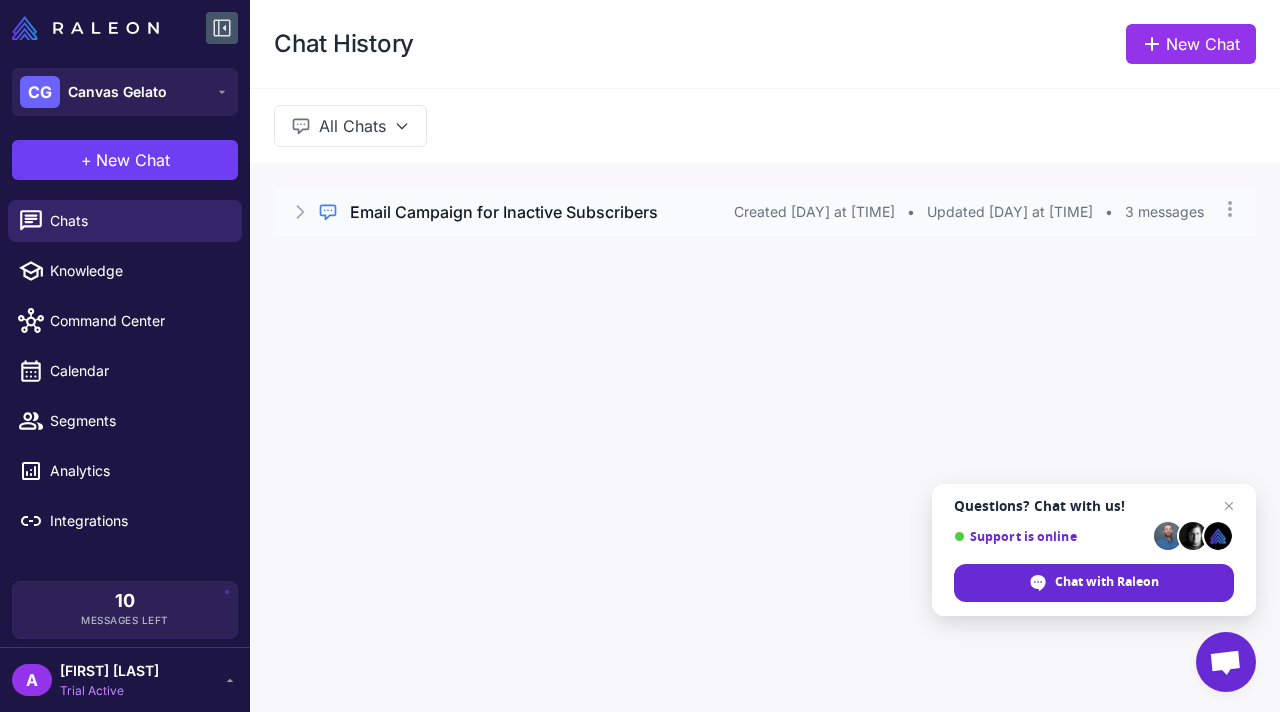 click on "Created [DAY] at [TIME]" at bounding box center [814, 212] 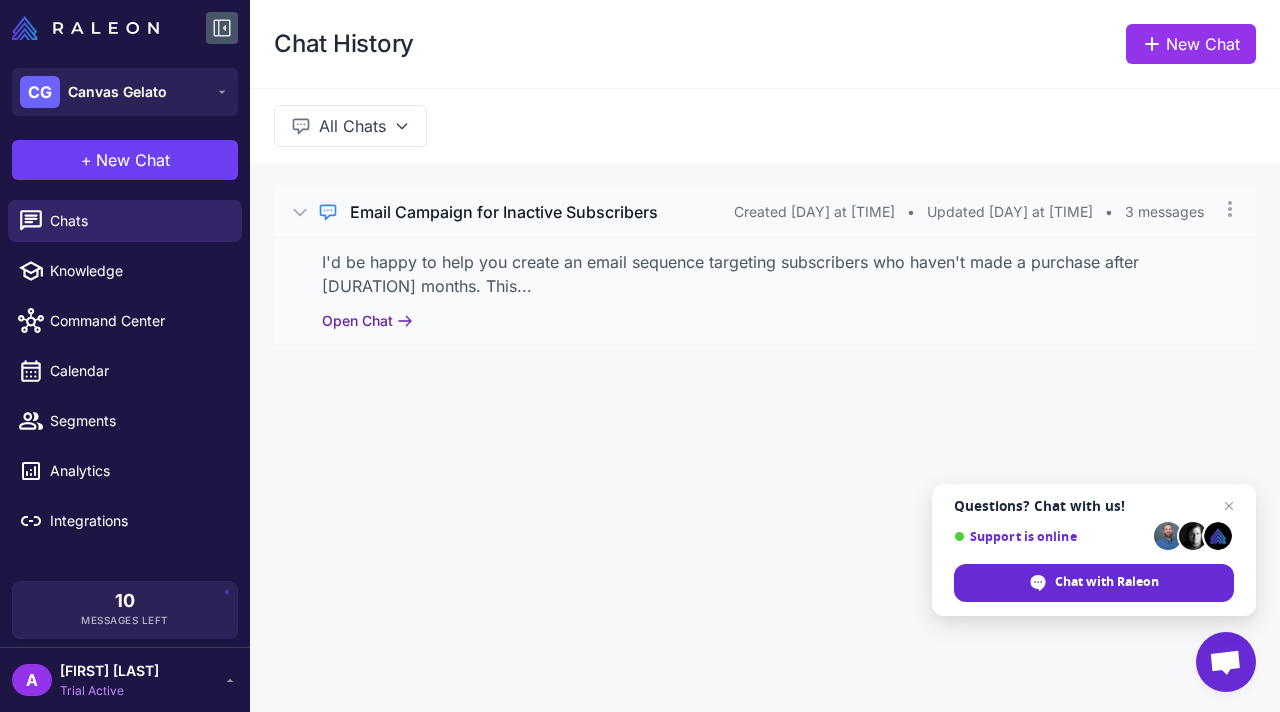 click on "Open Chat" at bounding box center [367, 321] 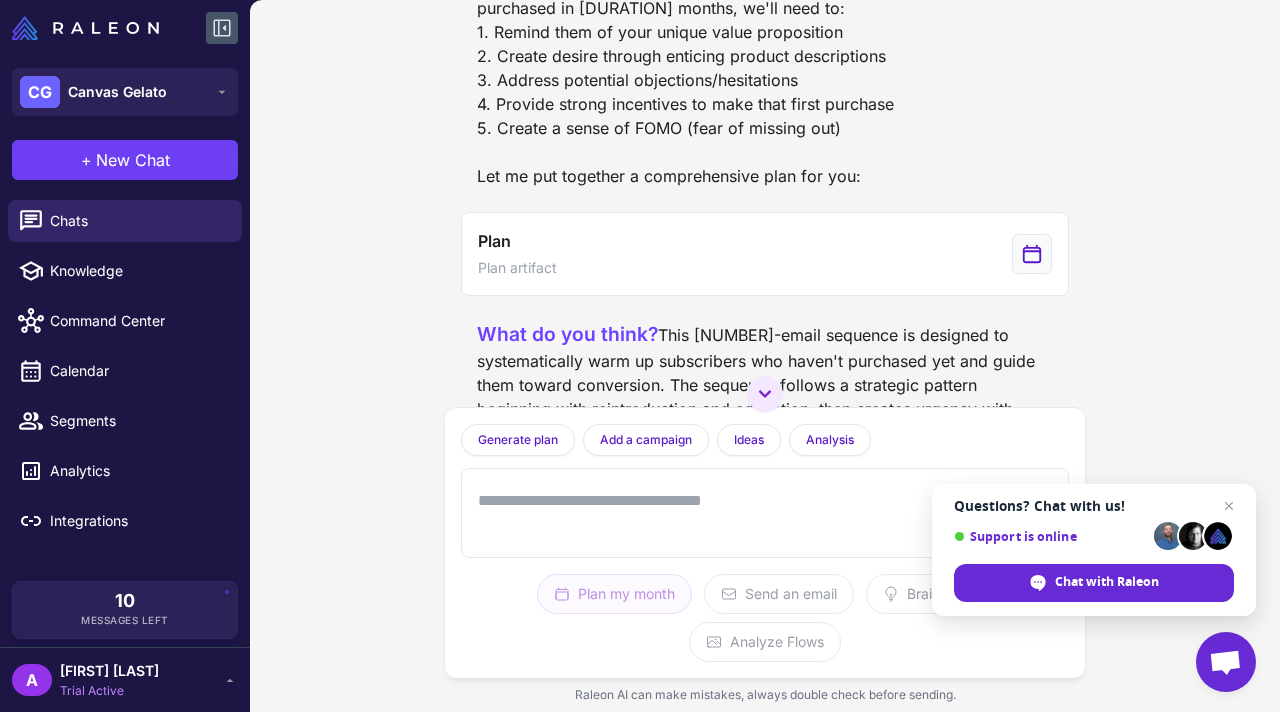 scroll, scrollTop: 473, scrollLeft: 0, axis: vertical 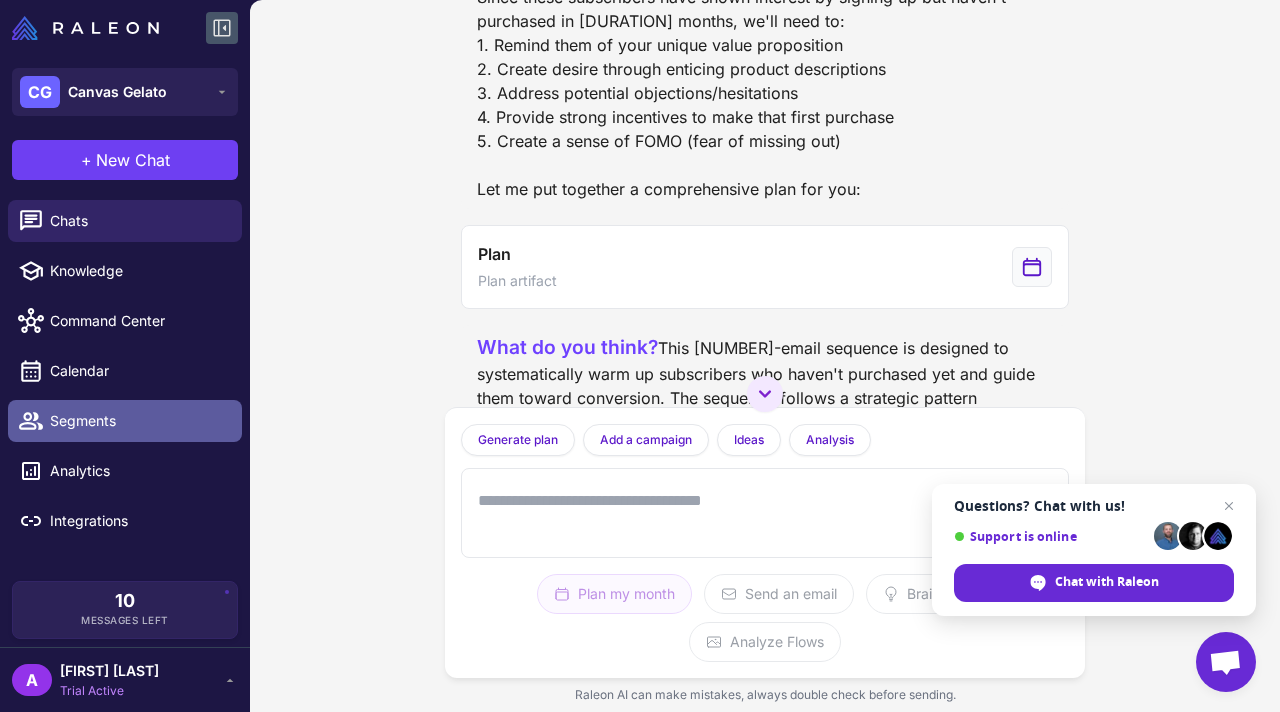 click on "Segments" at bounding box center [138, 421] 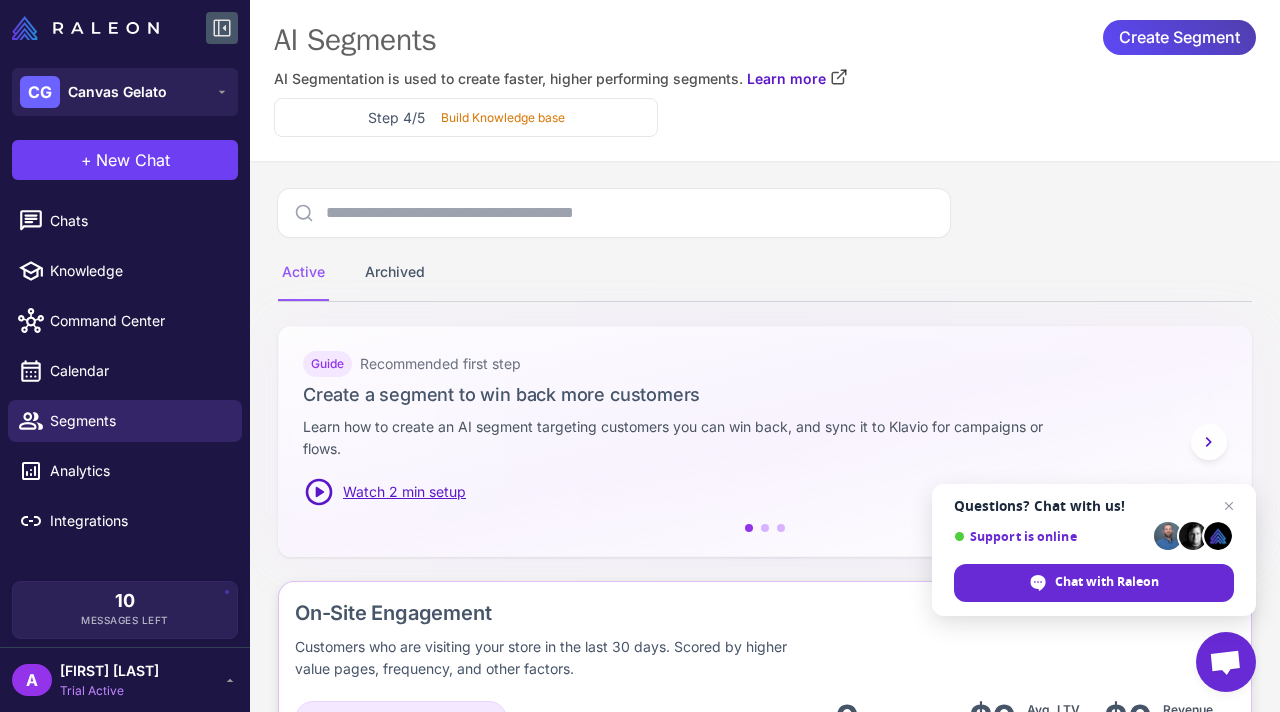 scroll, scrollTop: 0, scrollLeft: 0, axis: both 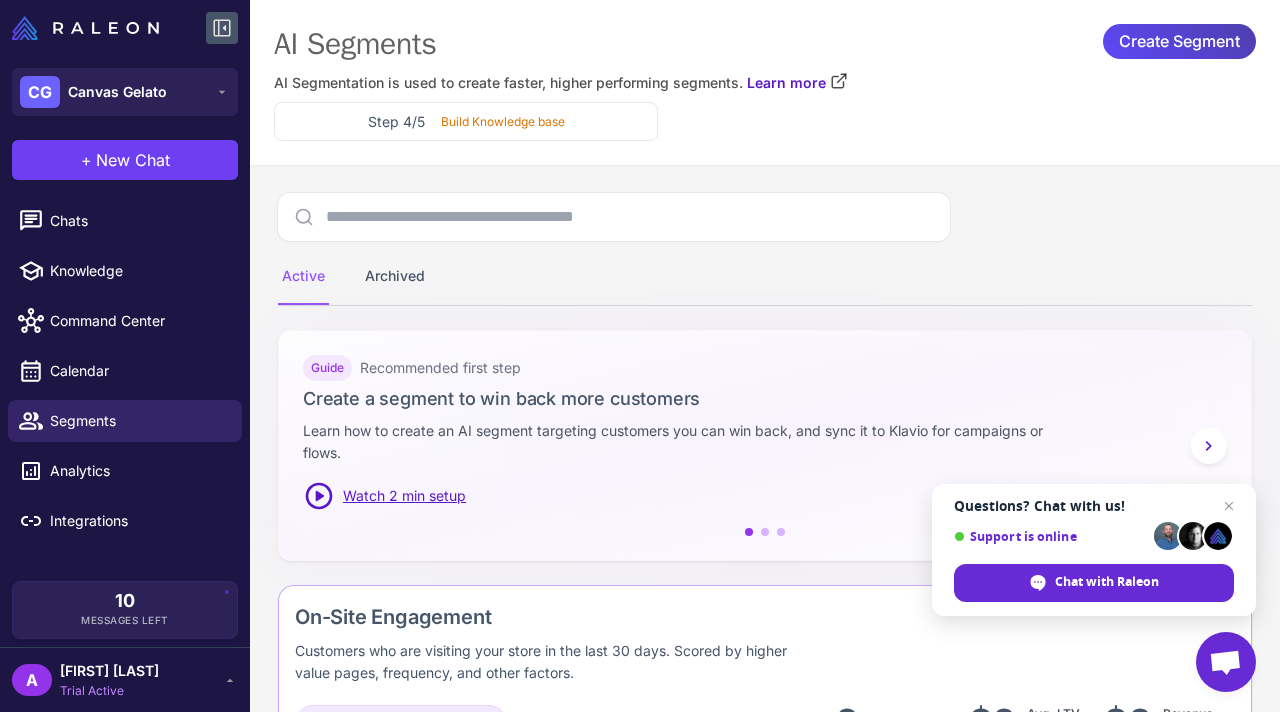 click 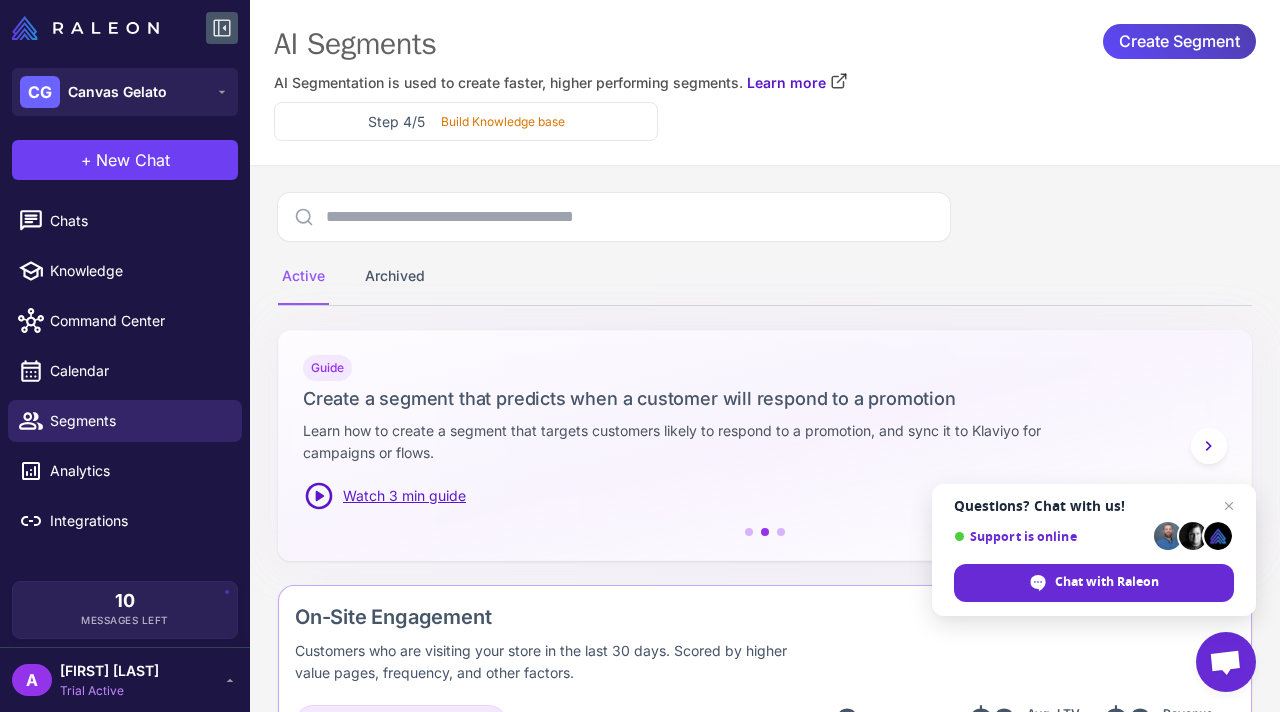 click 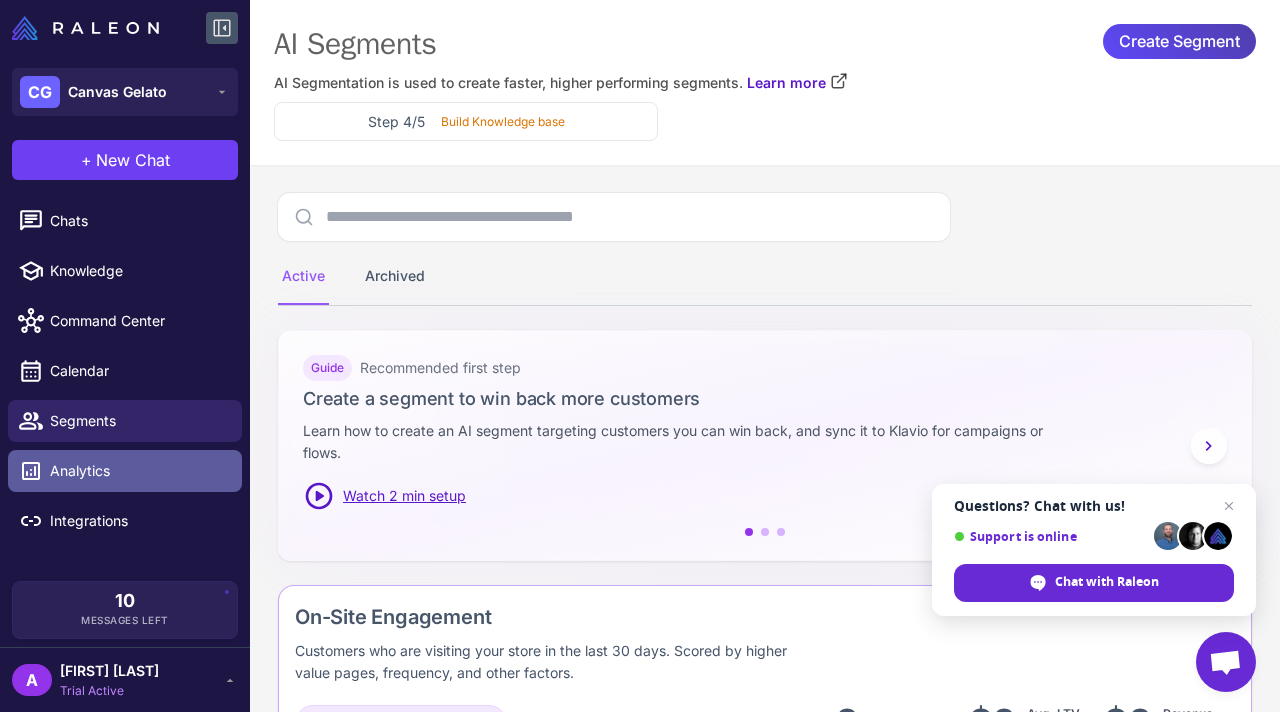 click on "Analytics" at bounding box center [138, 471] 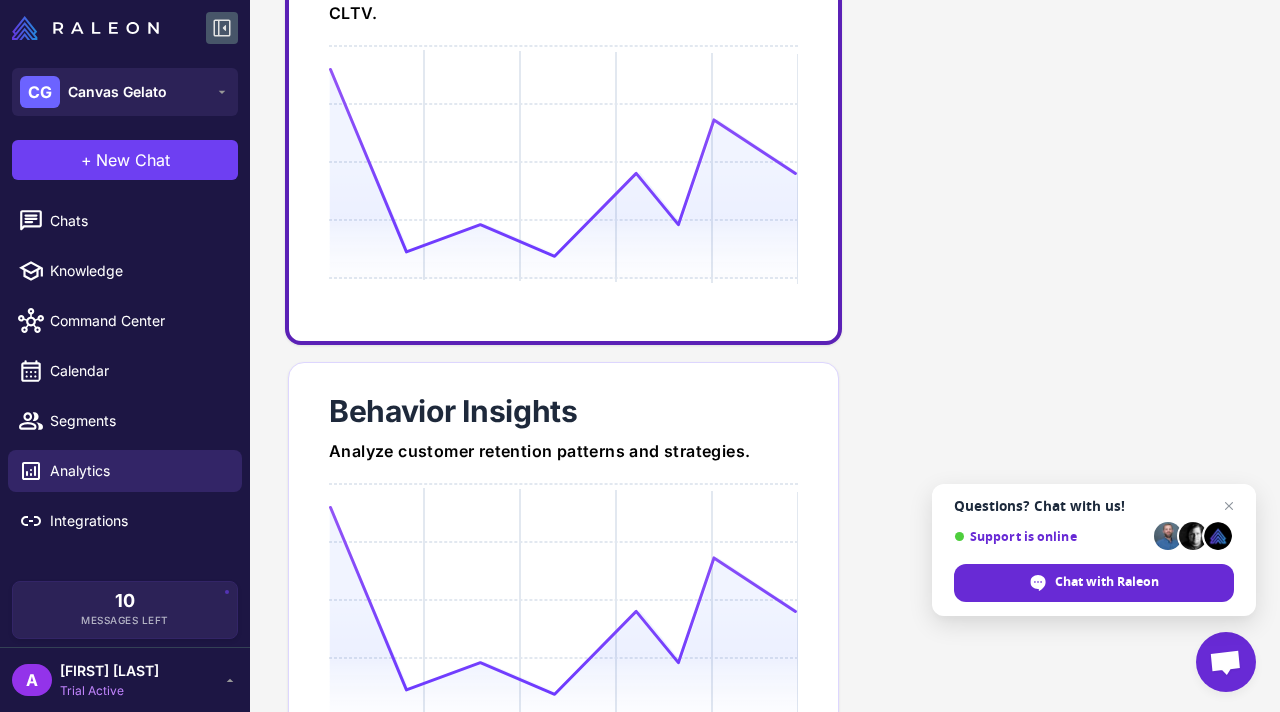 scroll, scrollTop: 290, scrollLeft: 0, axis: vertical 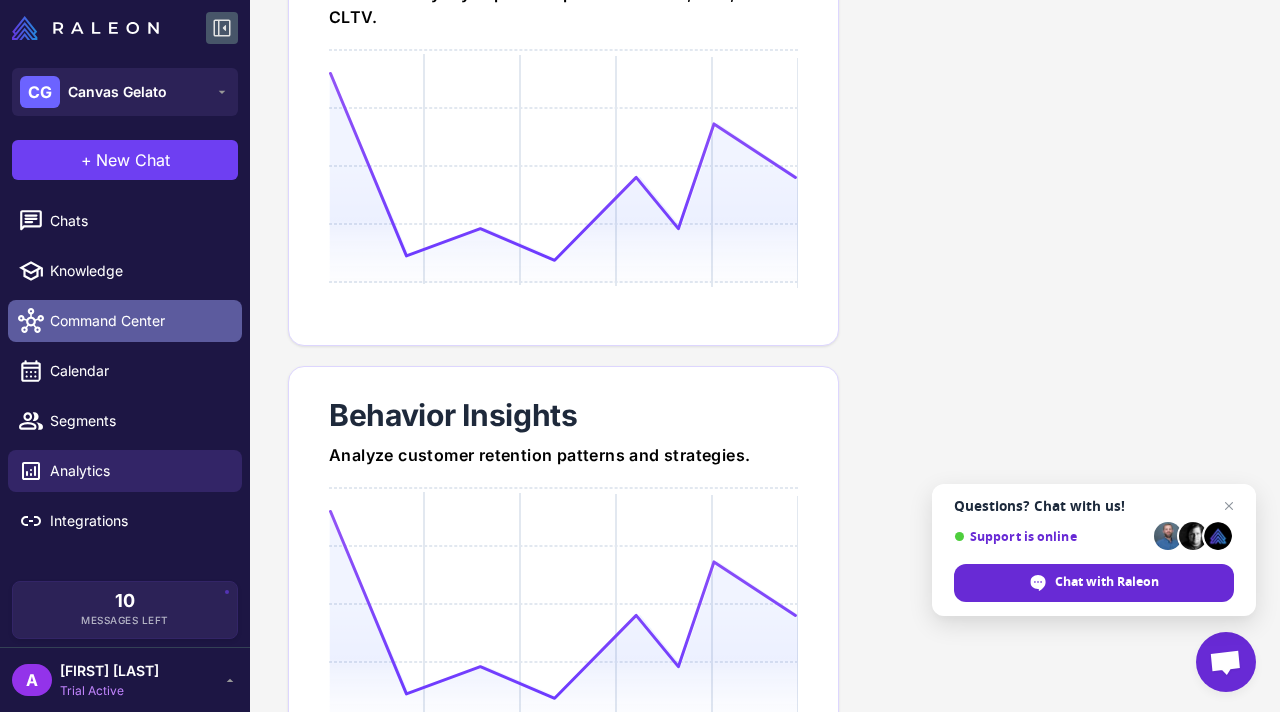 click on "Command Center" at bounding box center [138, 321] 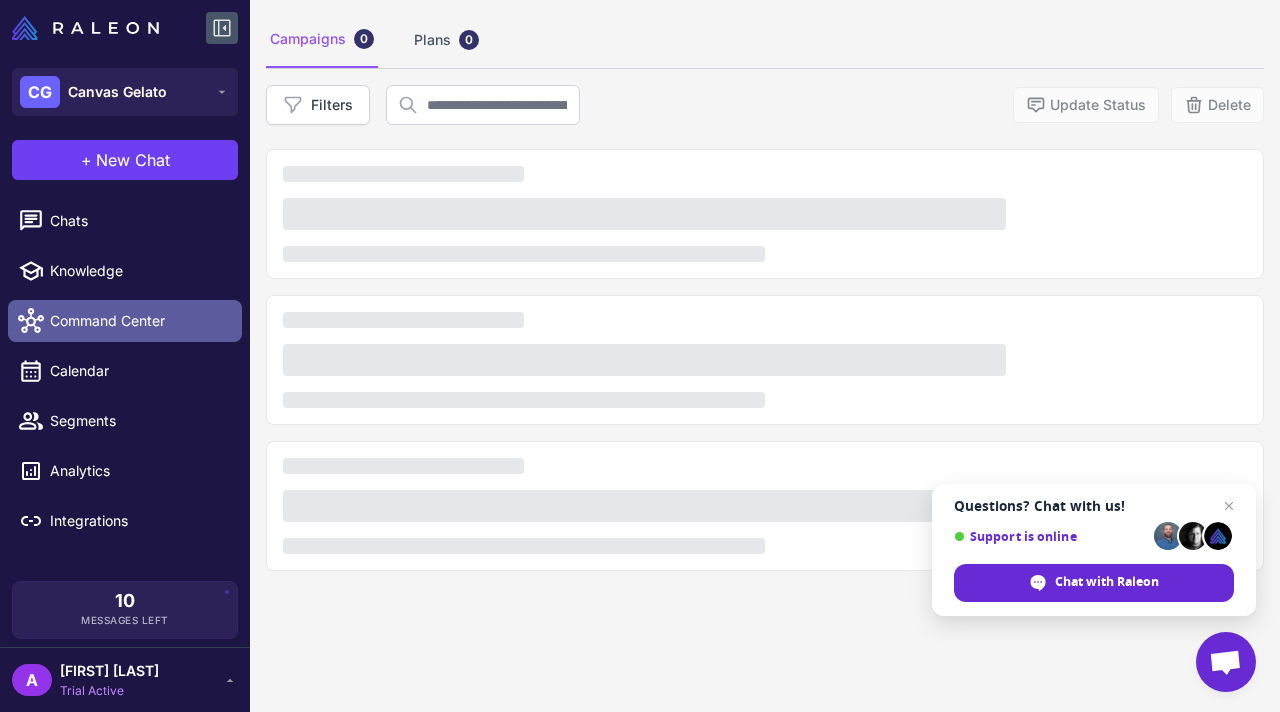 scroll, scrollTop: 116, scrollLeft: 0, axis: vertical 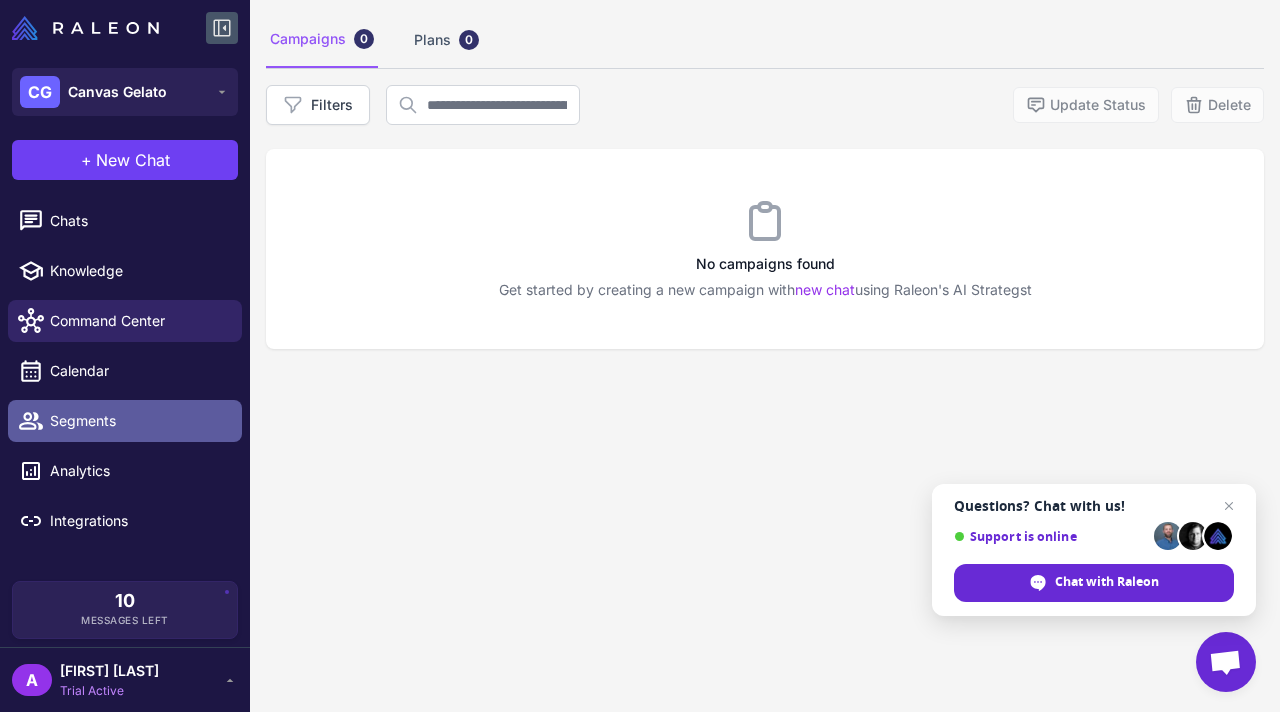 click on "Segments" at bounding box center (125, 421) 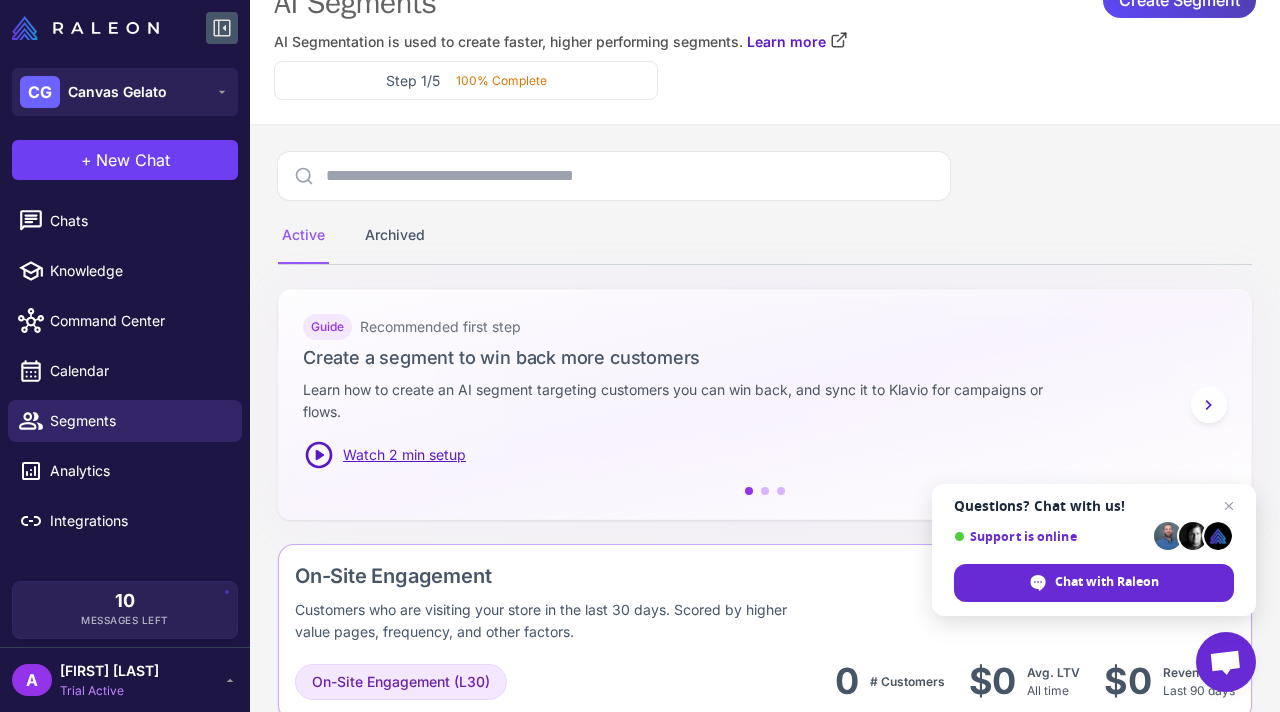scroll, scrollTop: 42, scrollLeft: 0, axis: vertical 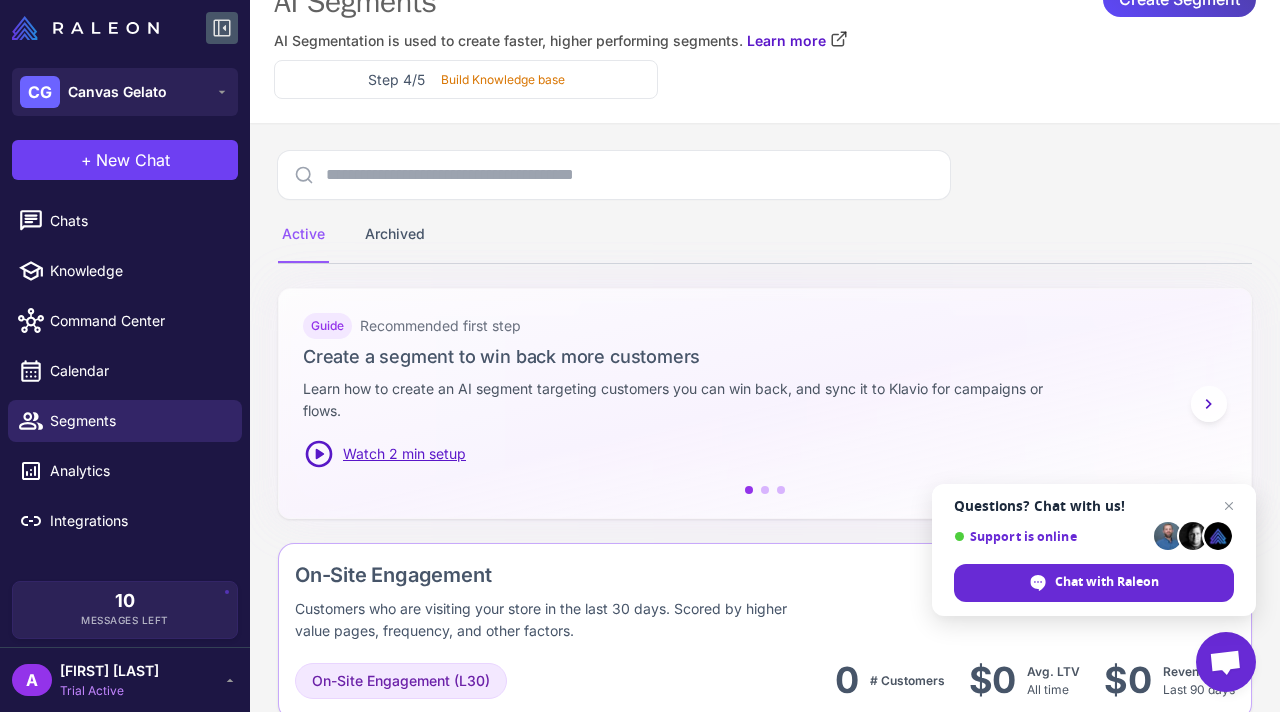 click on "Watch 2 min setup" at bounding box center [404, 454] 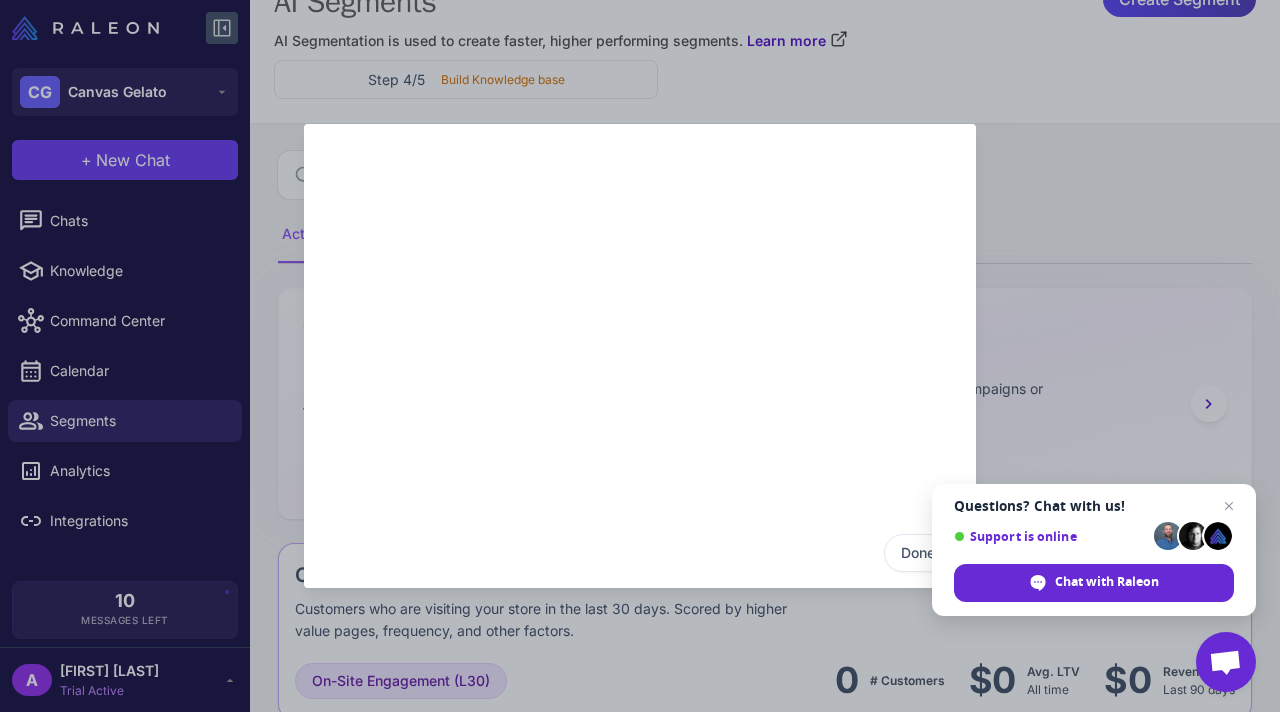 click on "Done" 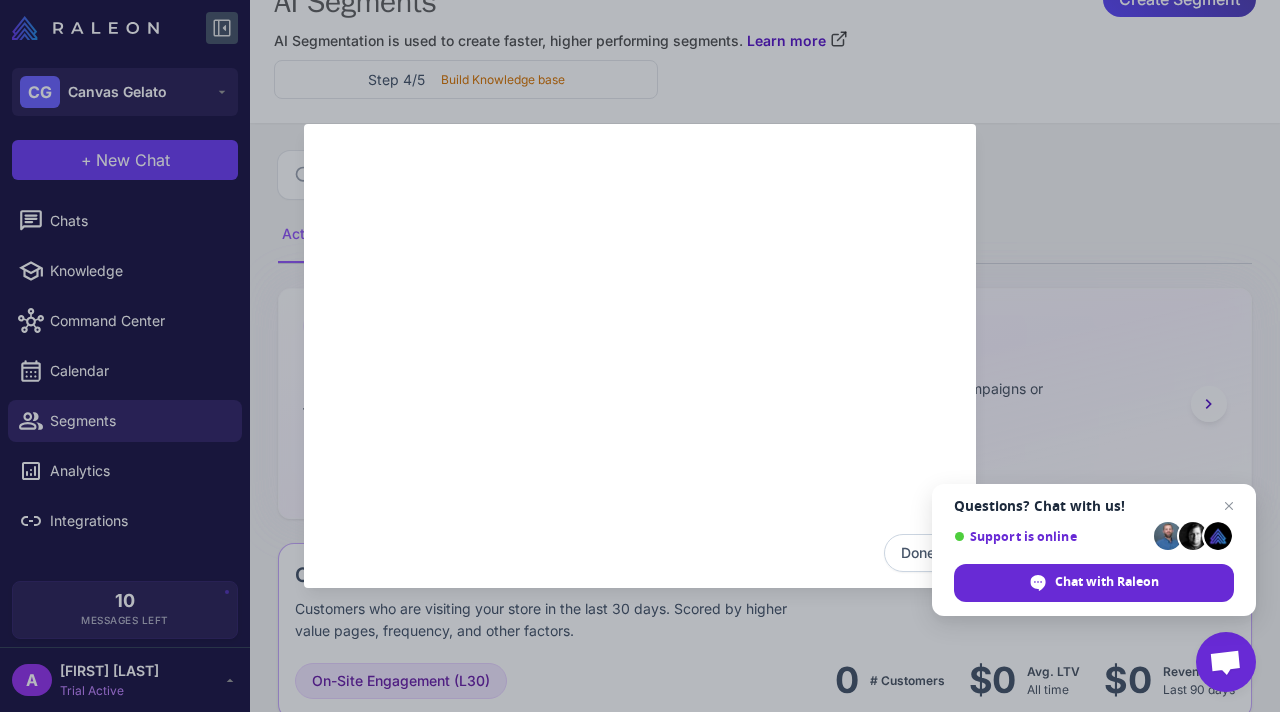 click on "Done" at bounding box center [918, 553] 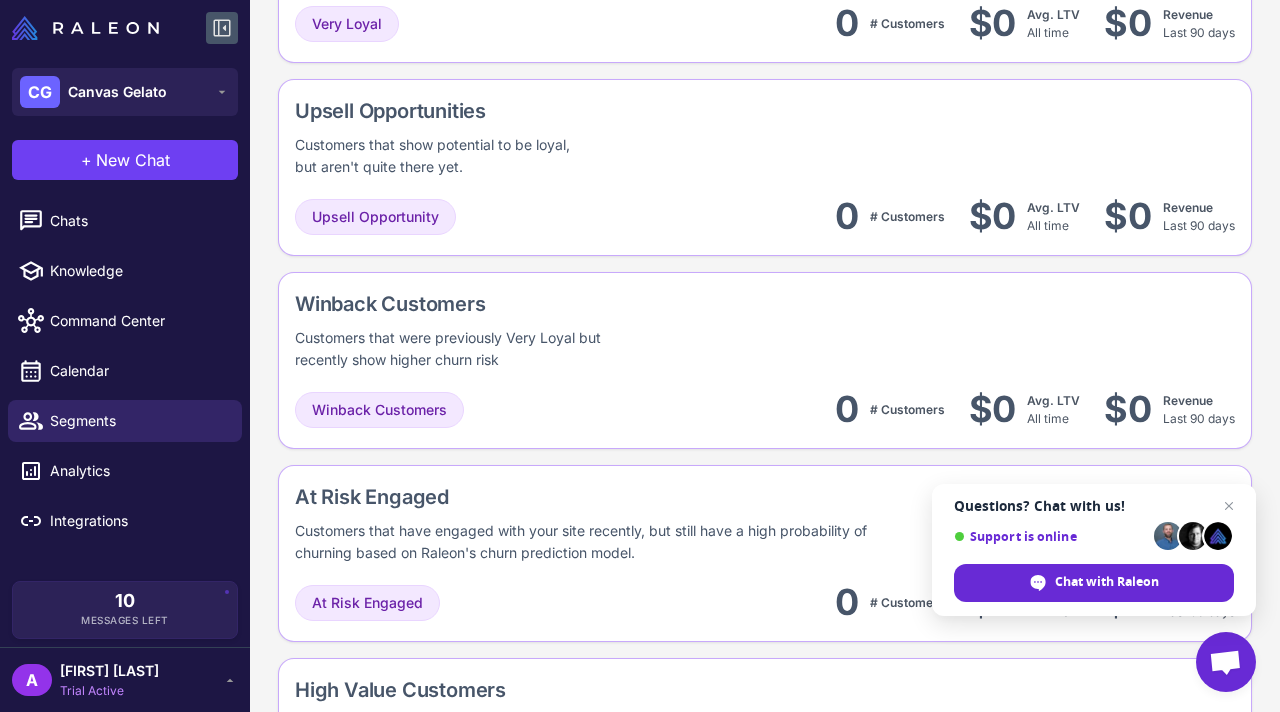 scroll, scrollTop: 1089, scrollLeft: 0, axis: vertical 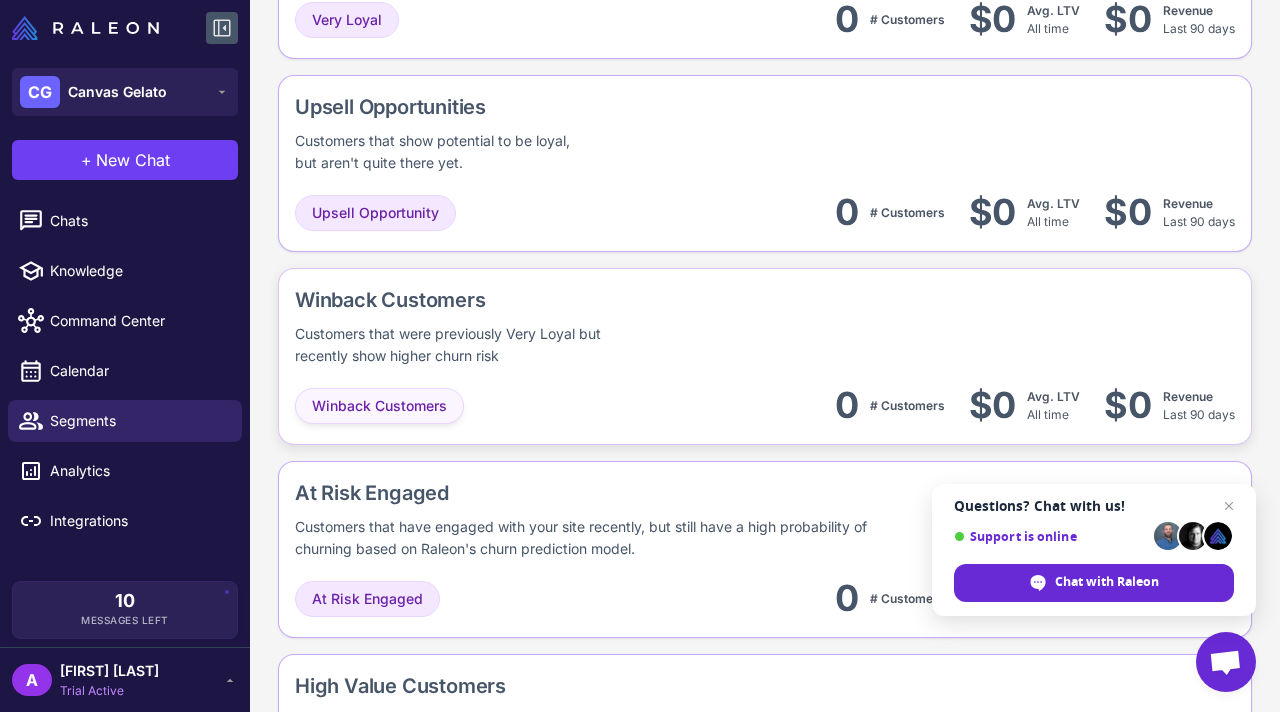 click on "Winback Customers" at bounding box center [379, 406] 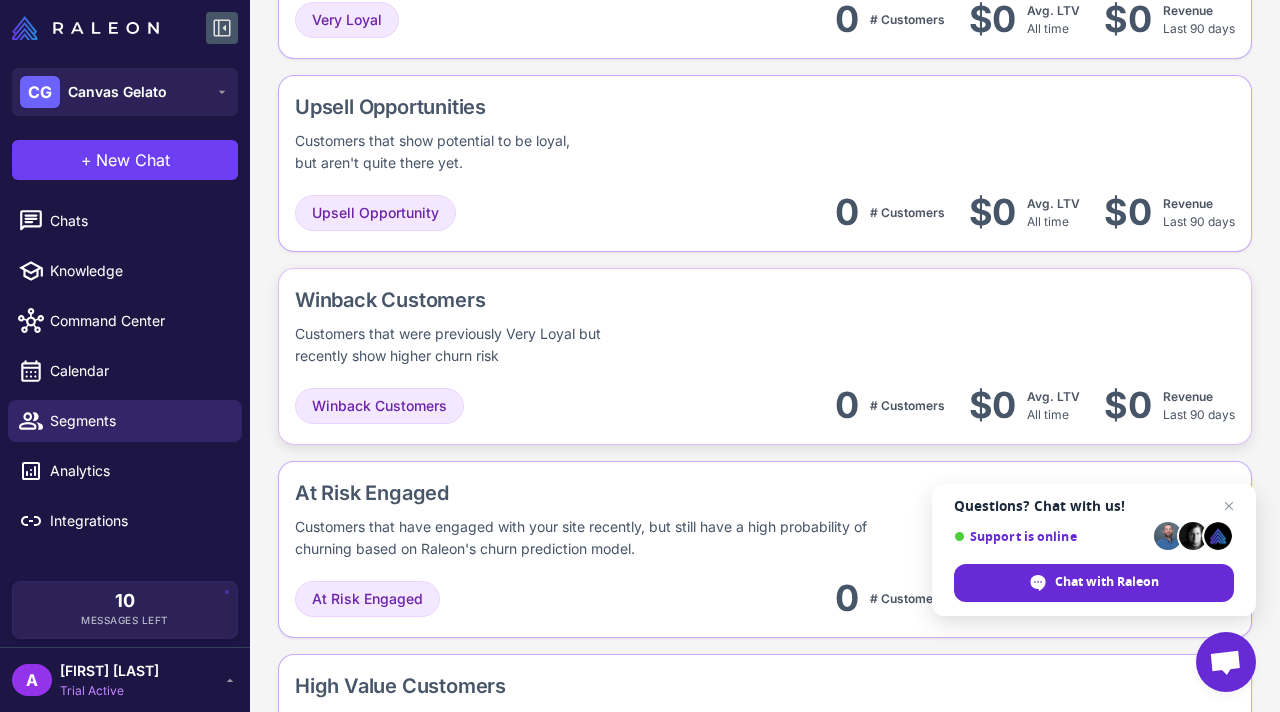 click on "Winback Customers" at bounding box center [552, 300] 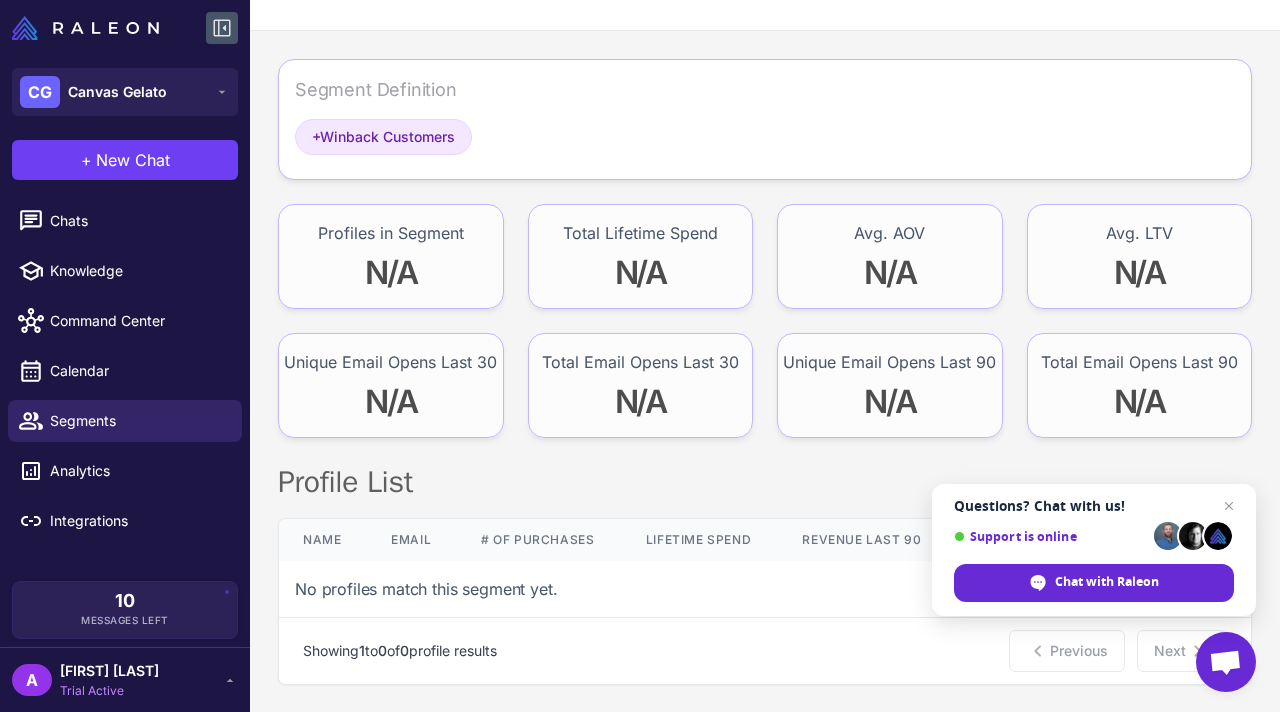 scroll, scrollTop: 0, scrollLeft: 0, axis: both 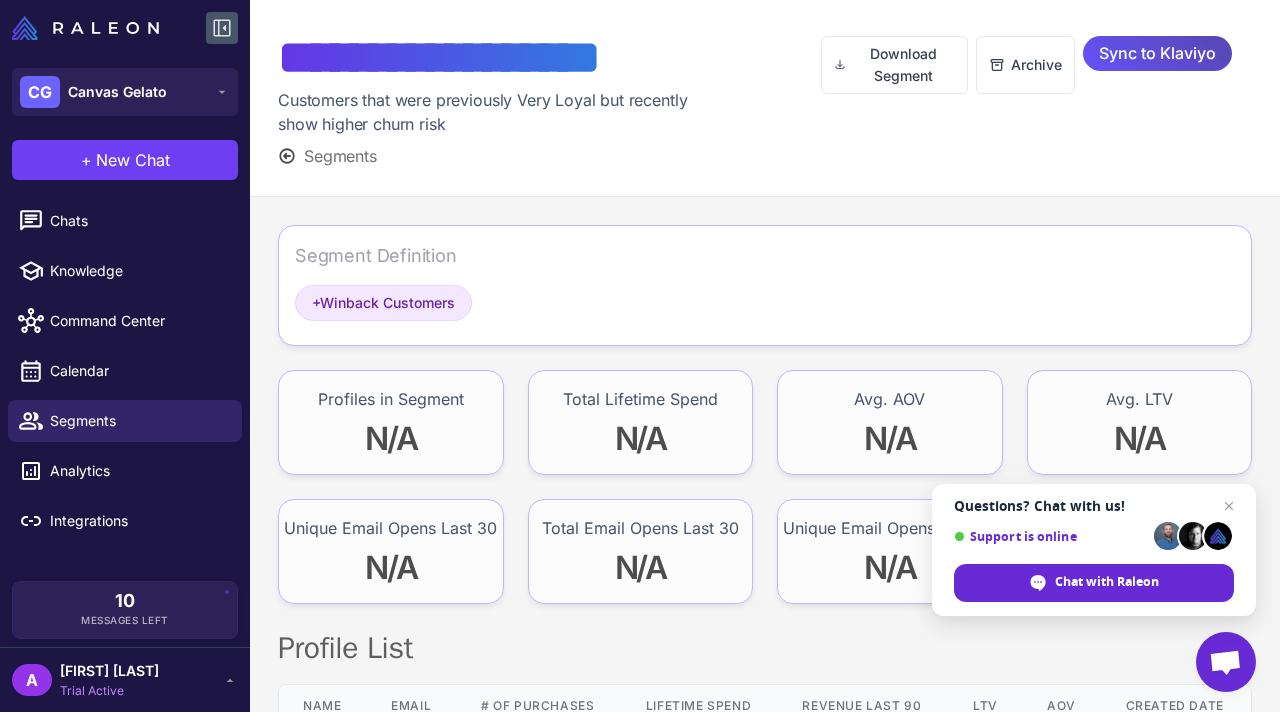 click on "Sync to Klaviyo" at bounding box center [1157, 53] 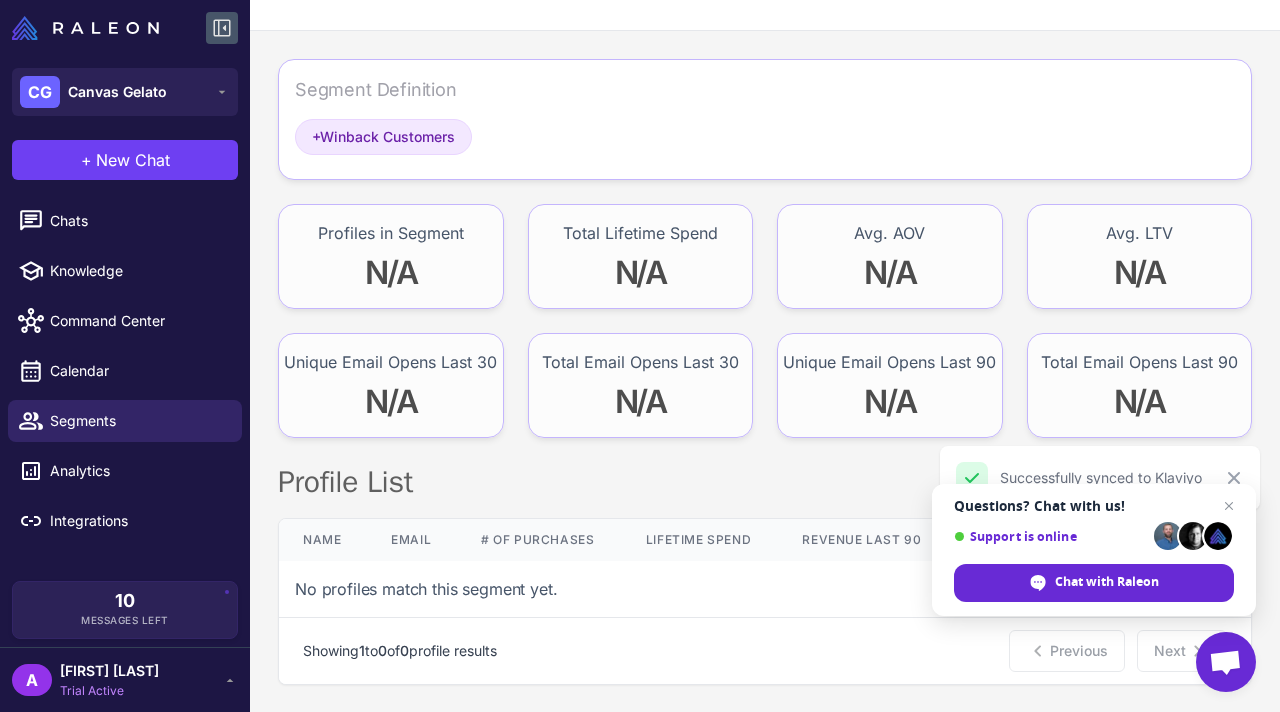 scroll, scrollTop: 0, scrollLeft: 0, axis: both 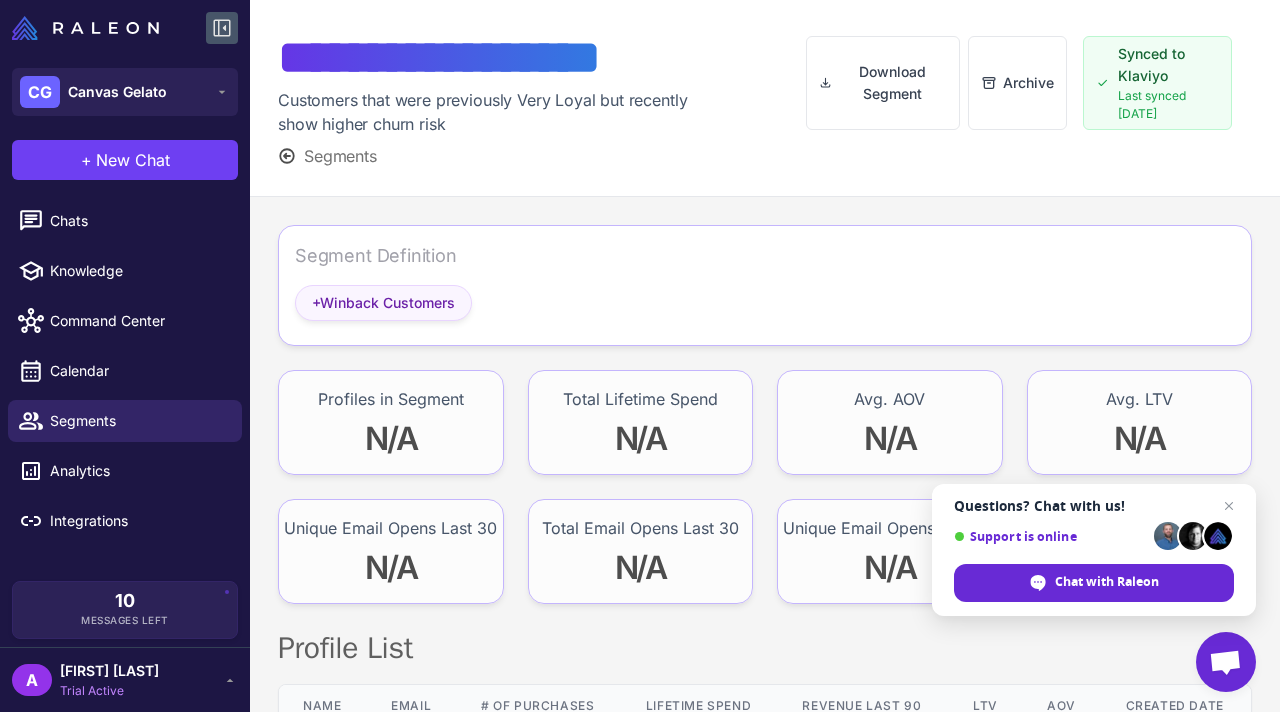 click on "+  Winback Customers" at bounding box center [383, 303] 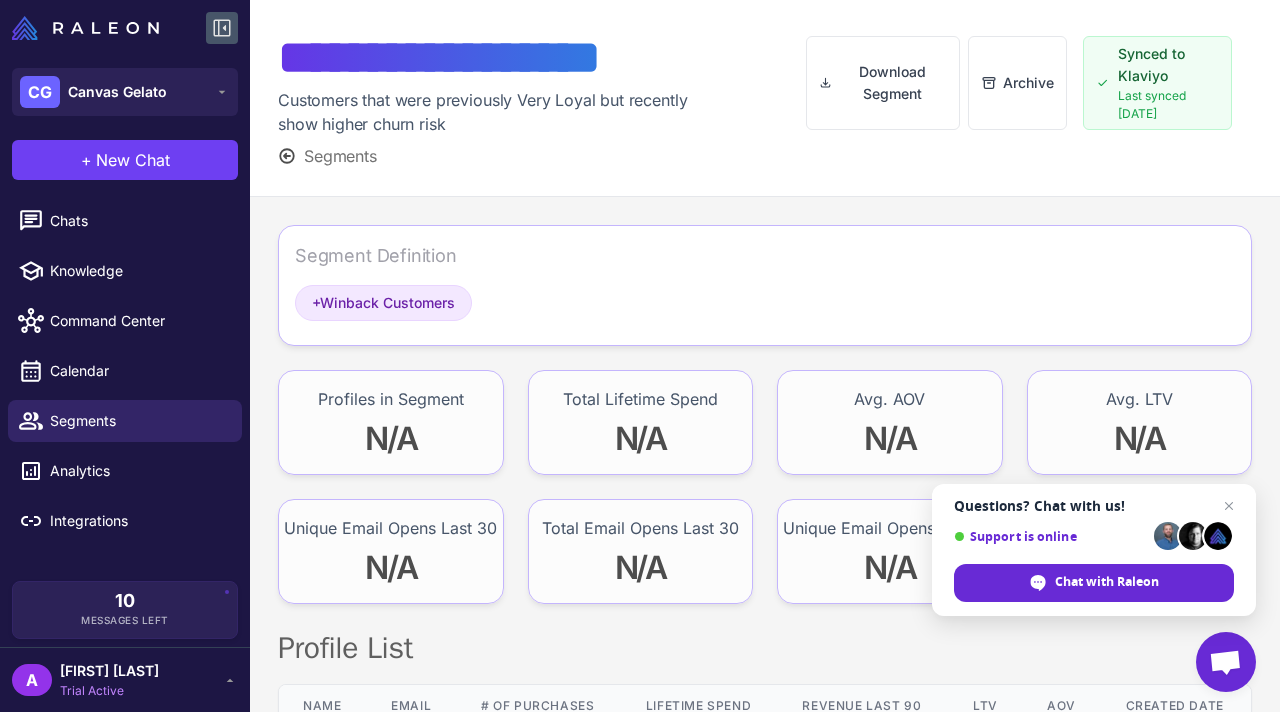 click on "**********" 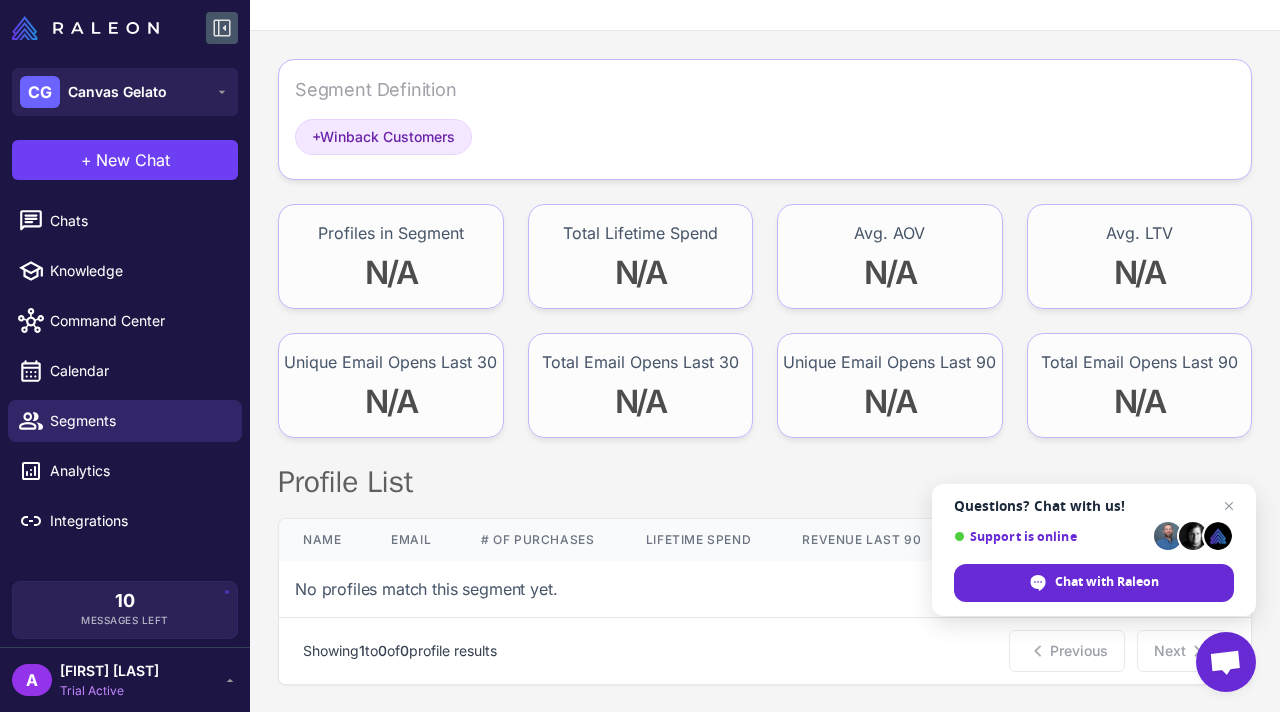 scroll, scrollTop: 0, scrollLeft: 0, axis: both 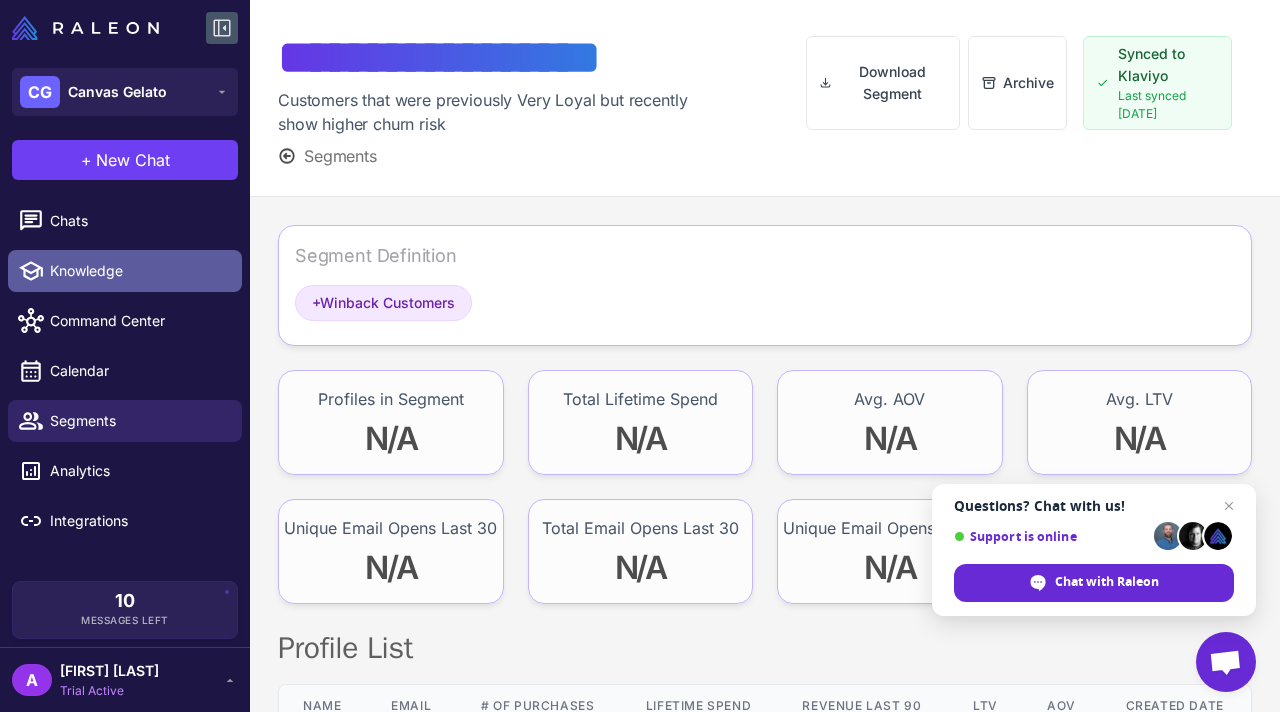 click on "Knowledge" at bounding box center (138, 271) 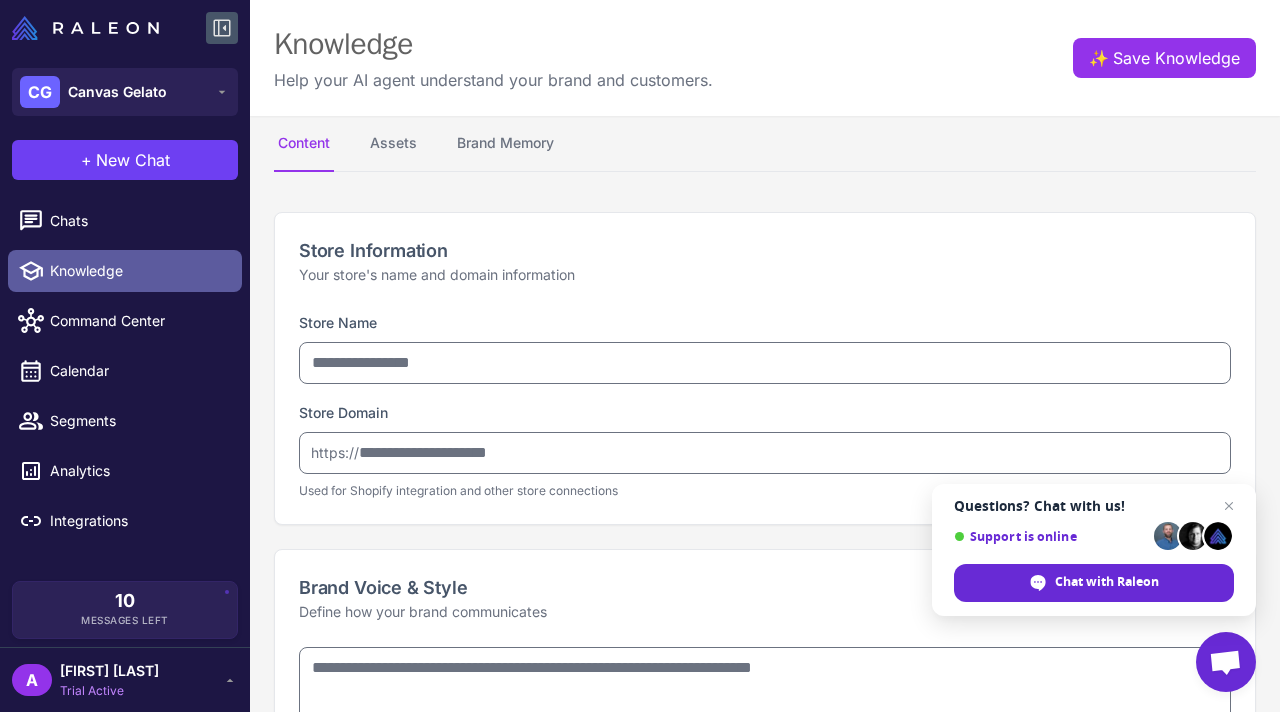 type on "**********" 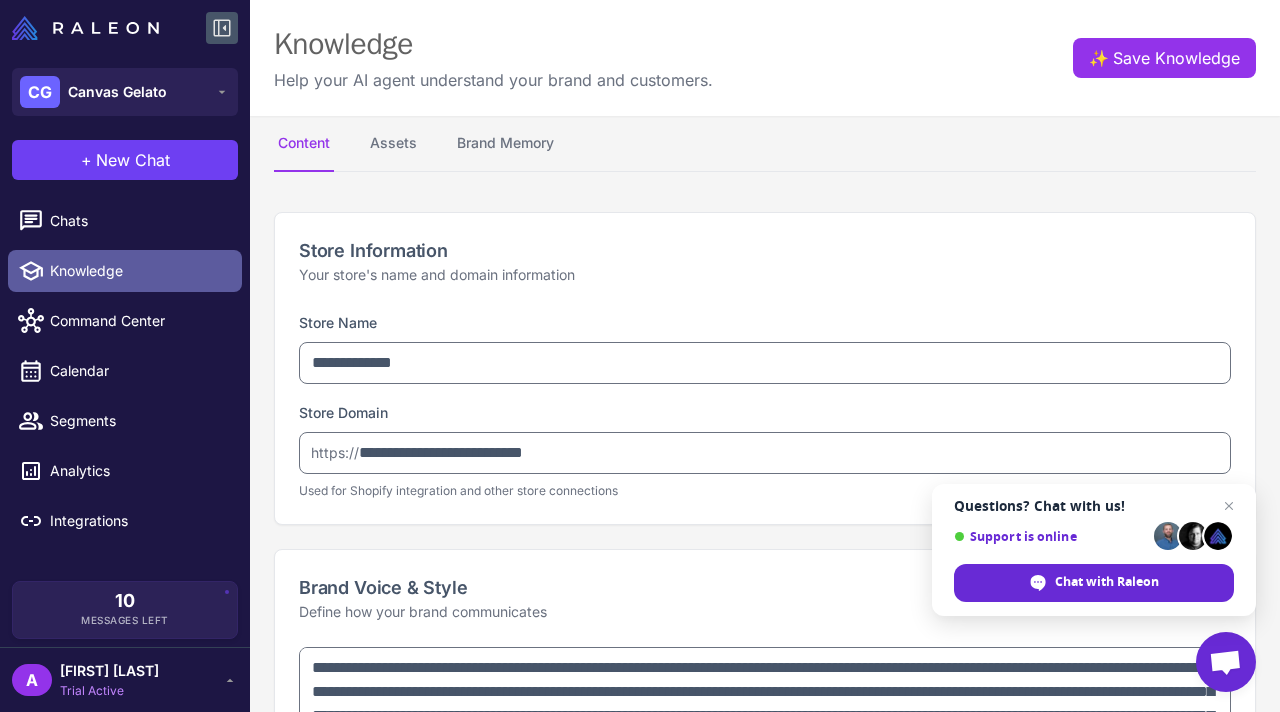 type on "**********" 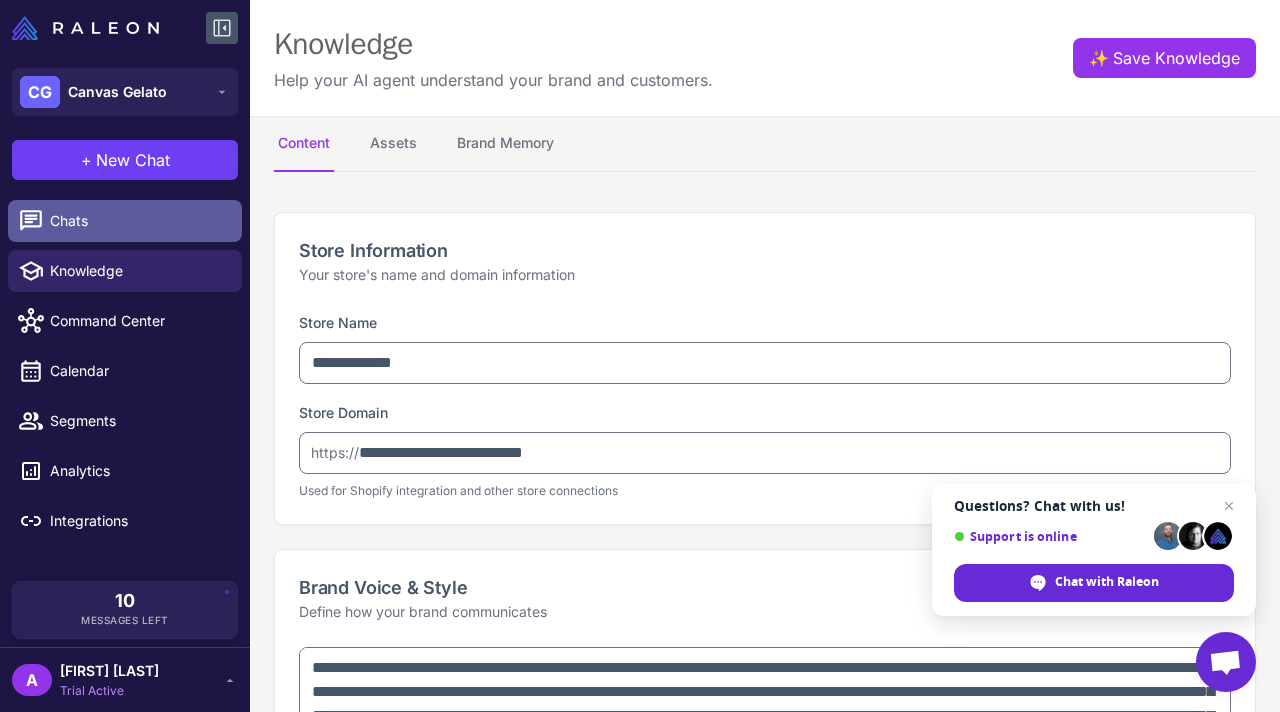 type on "**********" 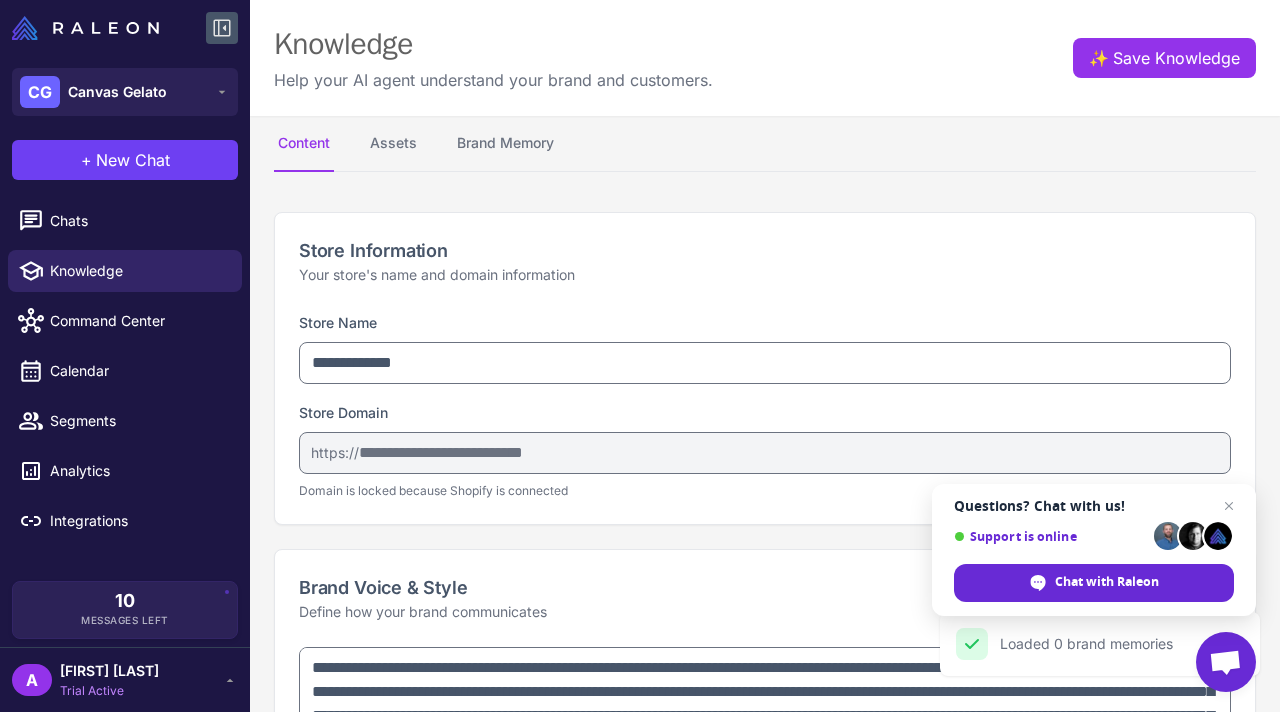 click on "Trial Active" at bounding box center (109, 691) 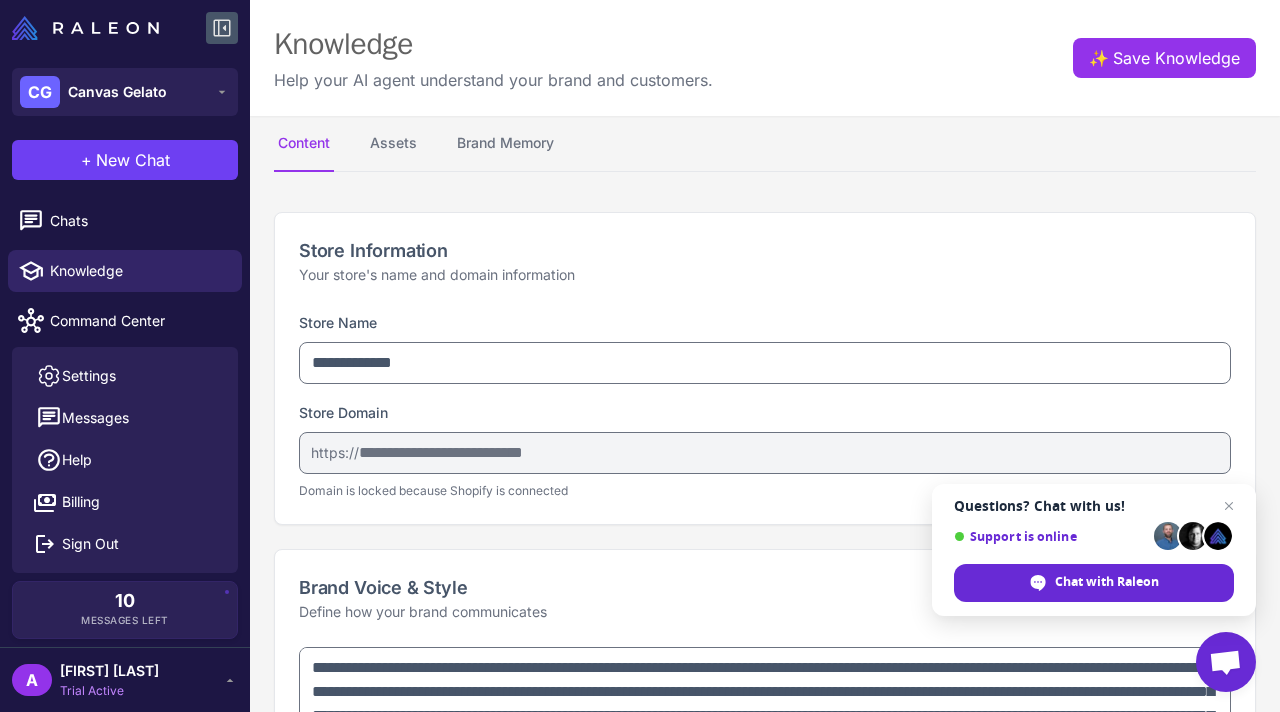 click at bounding box center [85, 28] 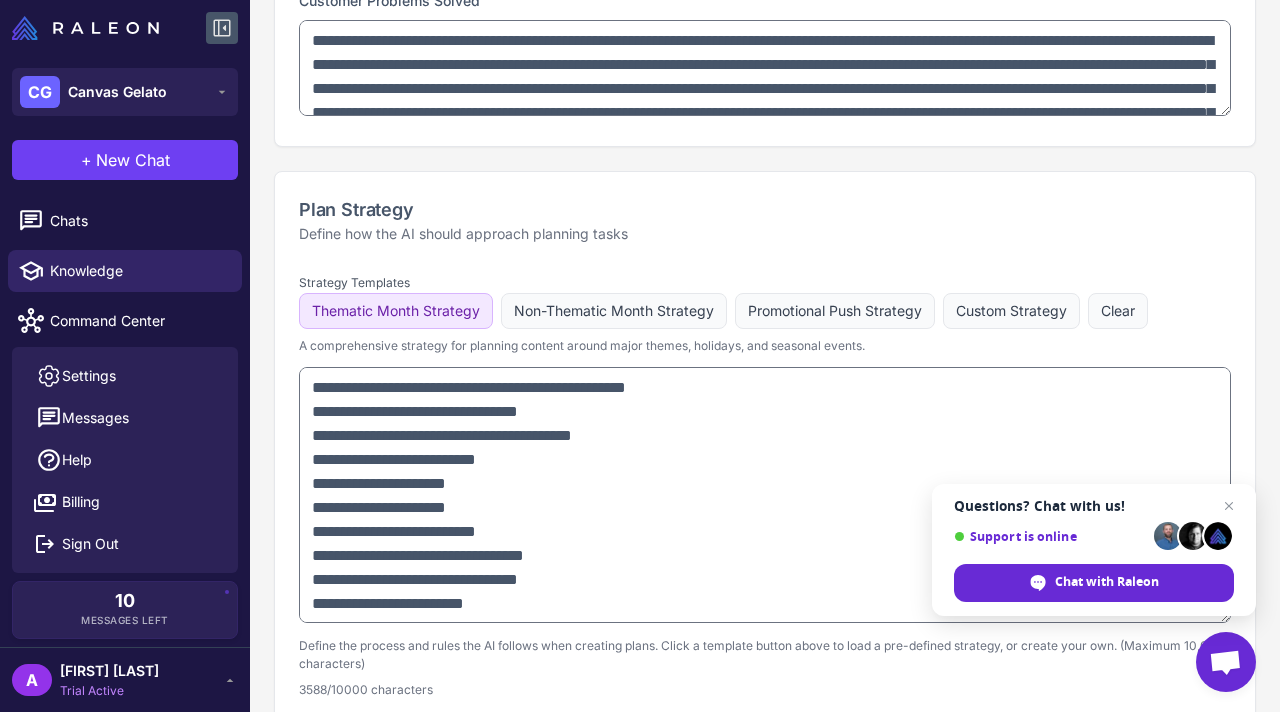 scroll, scrollTop: 1220, scrollLeft: 0, axis: vertical 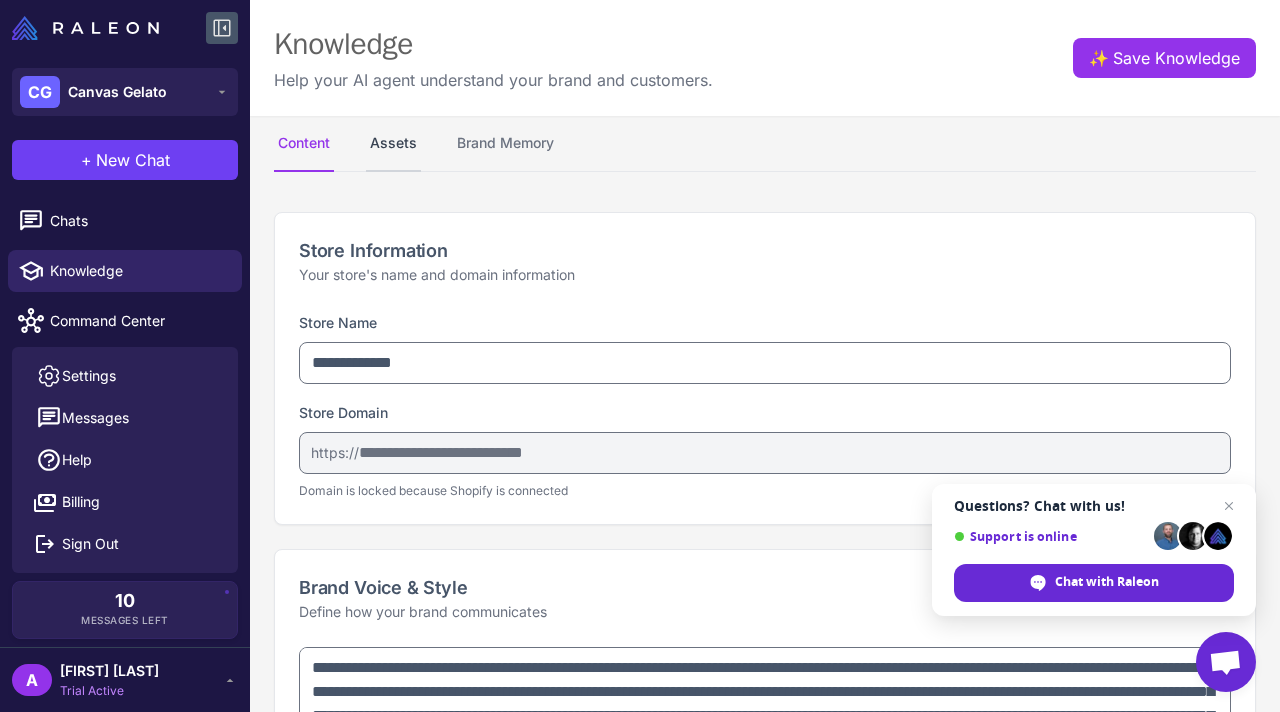 click on "Assets" at bounding box center [393, 144] 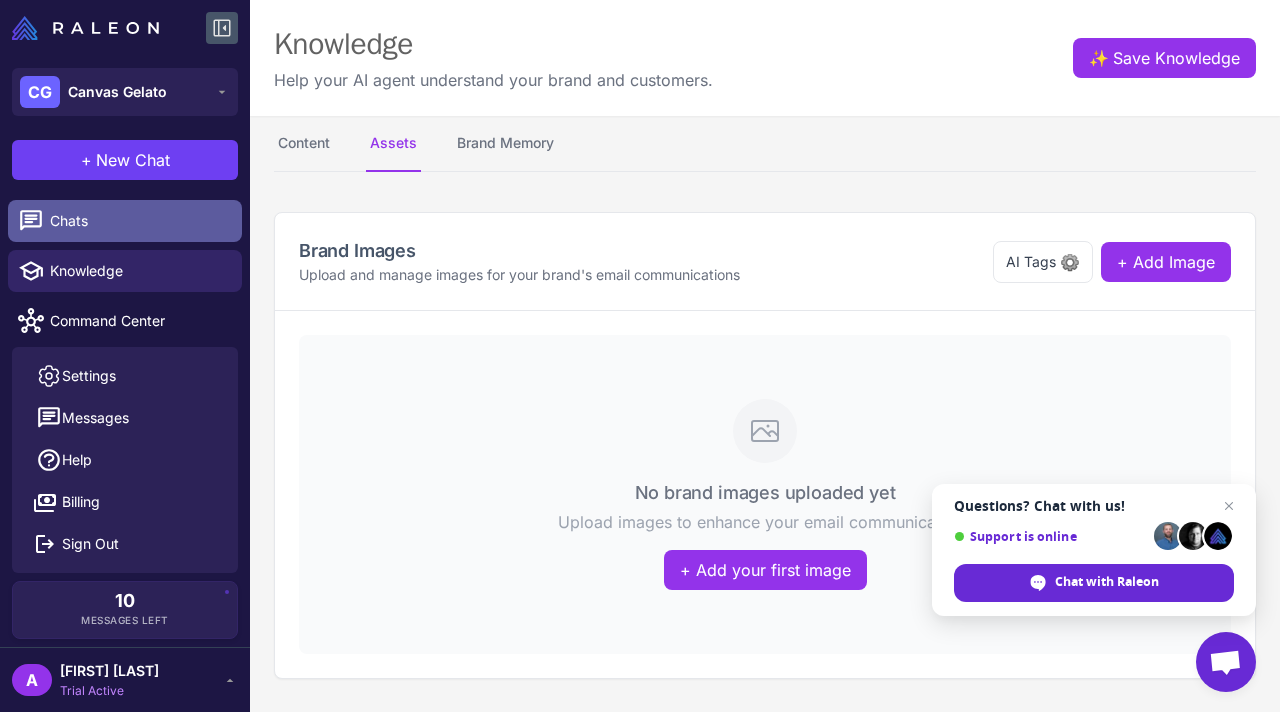 click on "Chats" at bounding box center [138, 221] 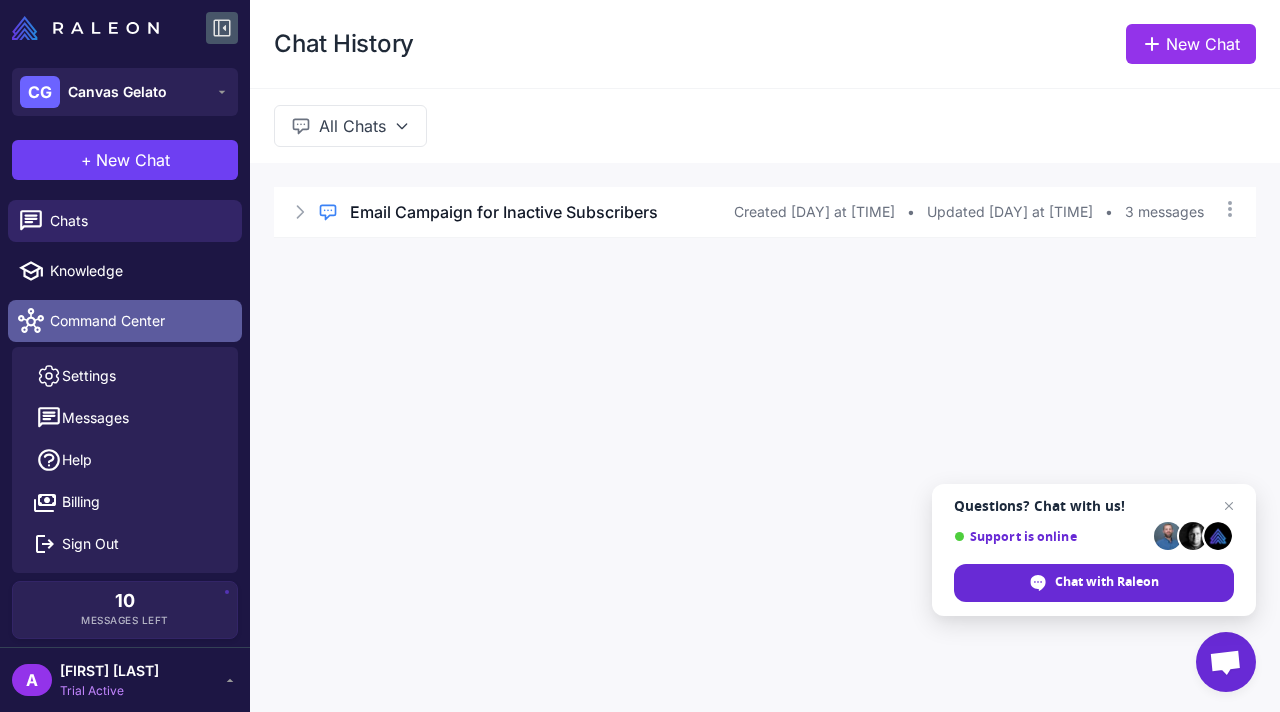 click on "Command Center" at bounding box center [138, 321] 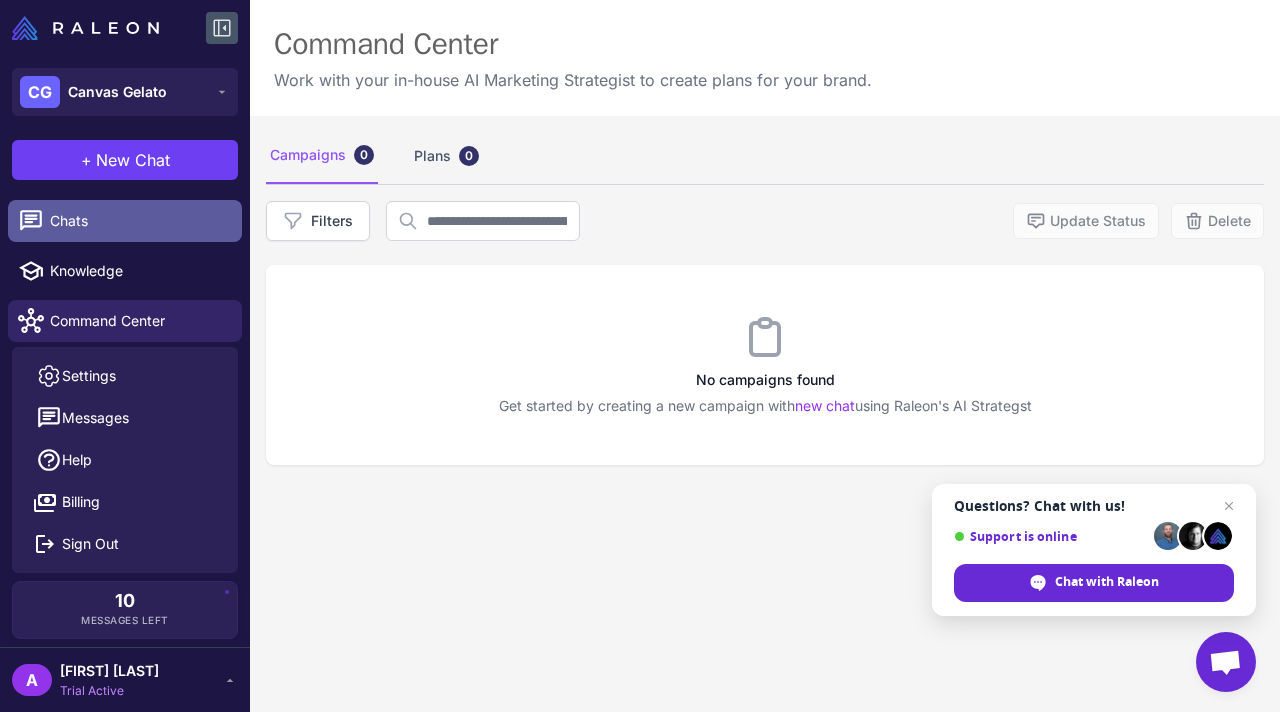 click on "Chats" at bounding box center [138, 221] 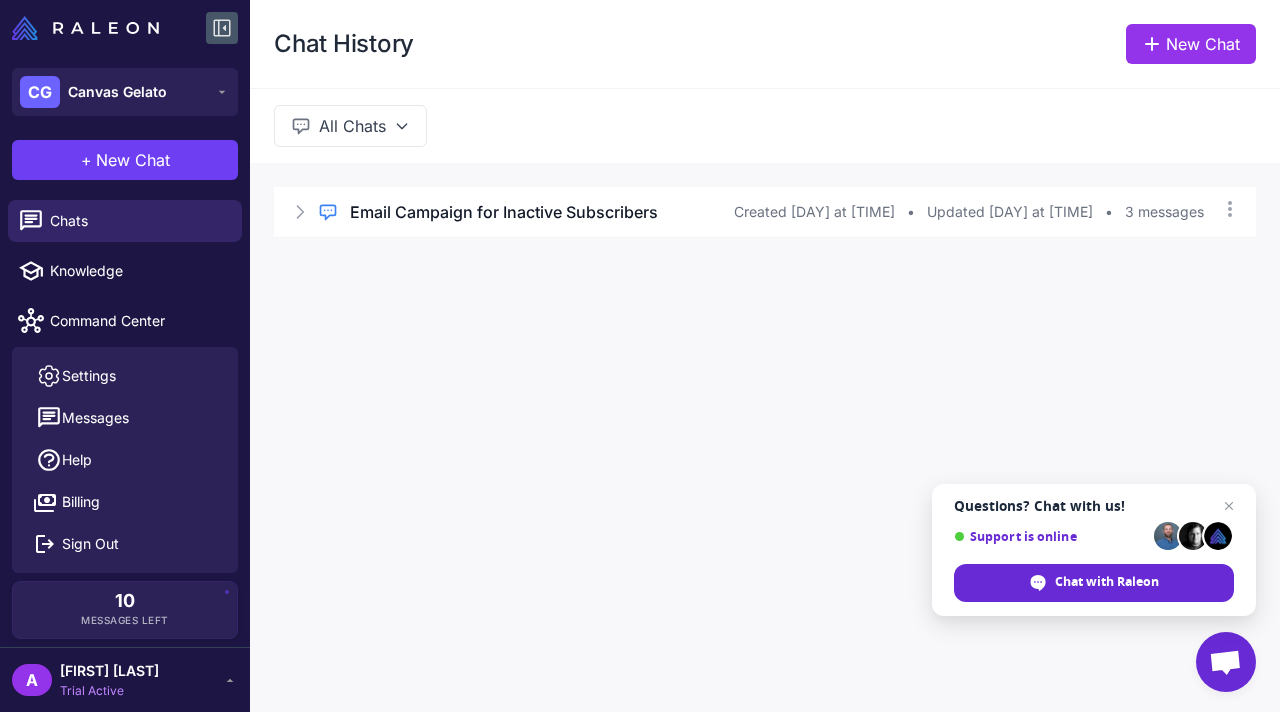 click on "[FIRST] [LAST]" at bounding box center (109, 671) 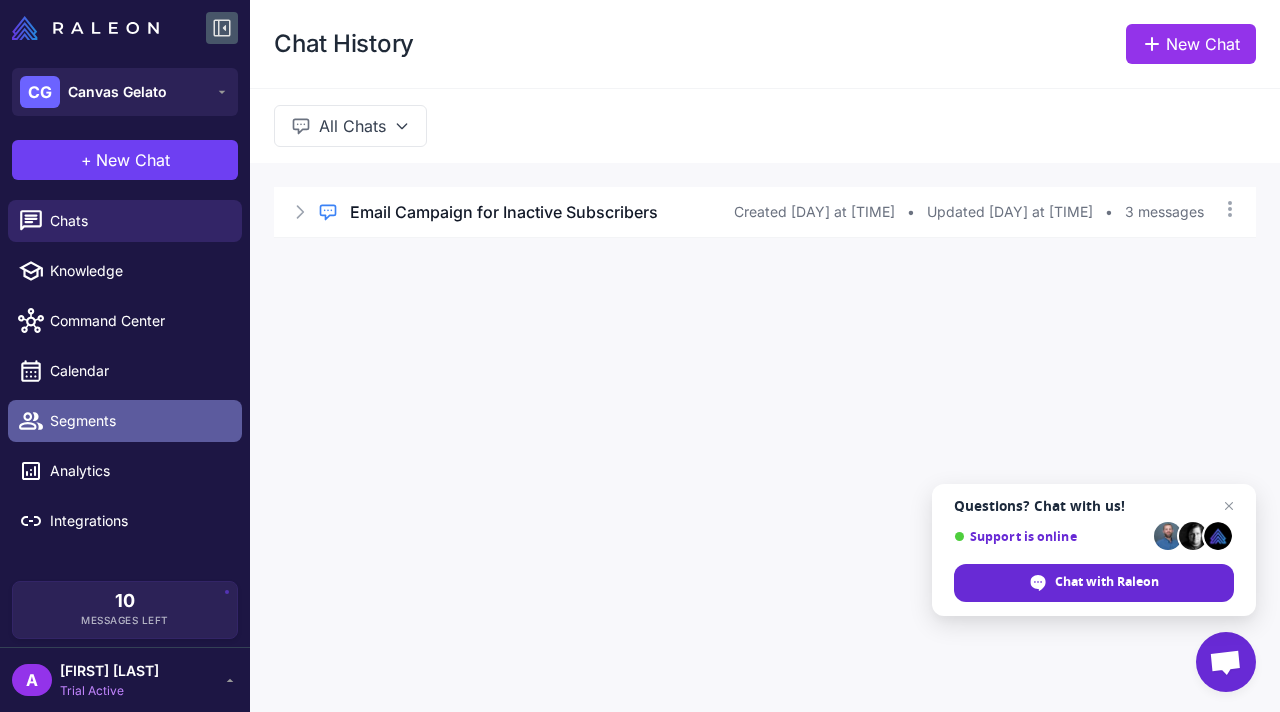 click on "Segments" at bounding box center [138, 421] 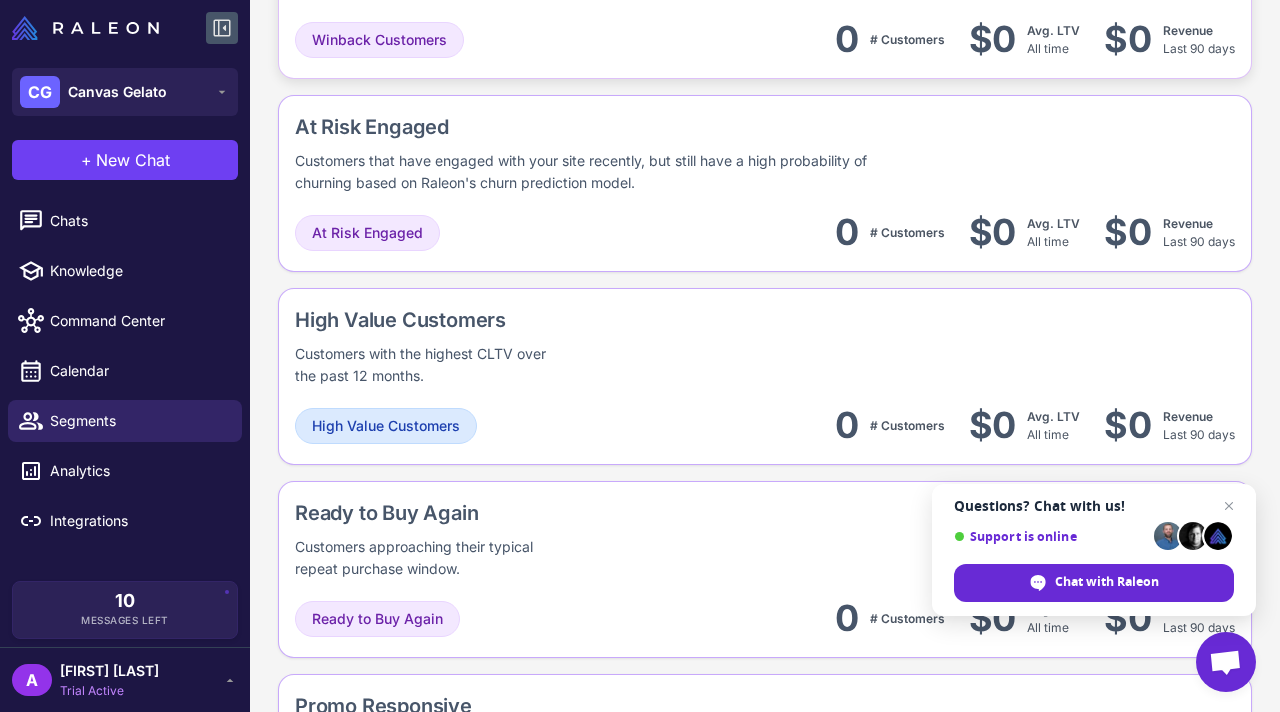 scroll, scrollTop: 1459, scrollLeft: 0, axis: vertical 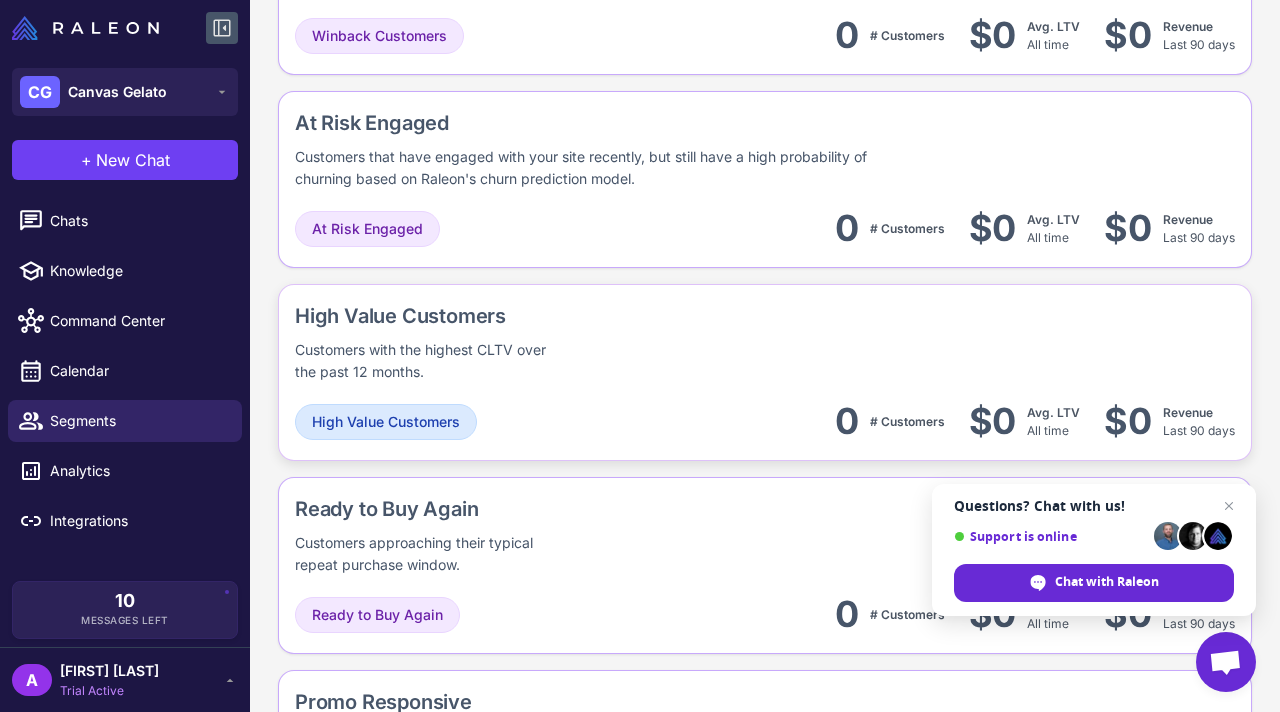 click on "Customers with the highest CLTV over the past 12 months." at bounding box center (423, 361) 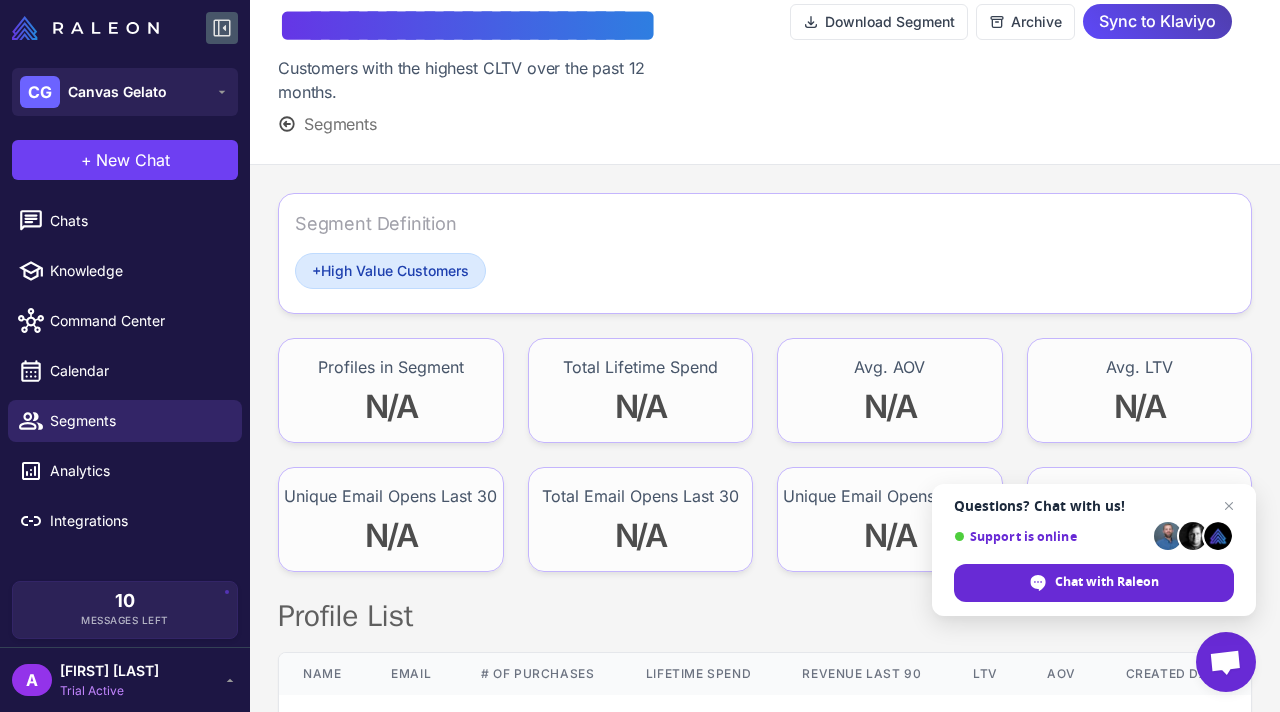 scroll, scrollTop: 36, scrollLeft: 0, axis: vertical 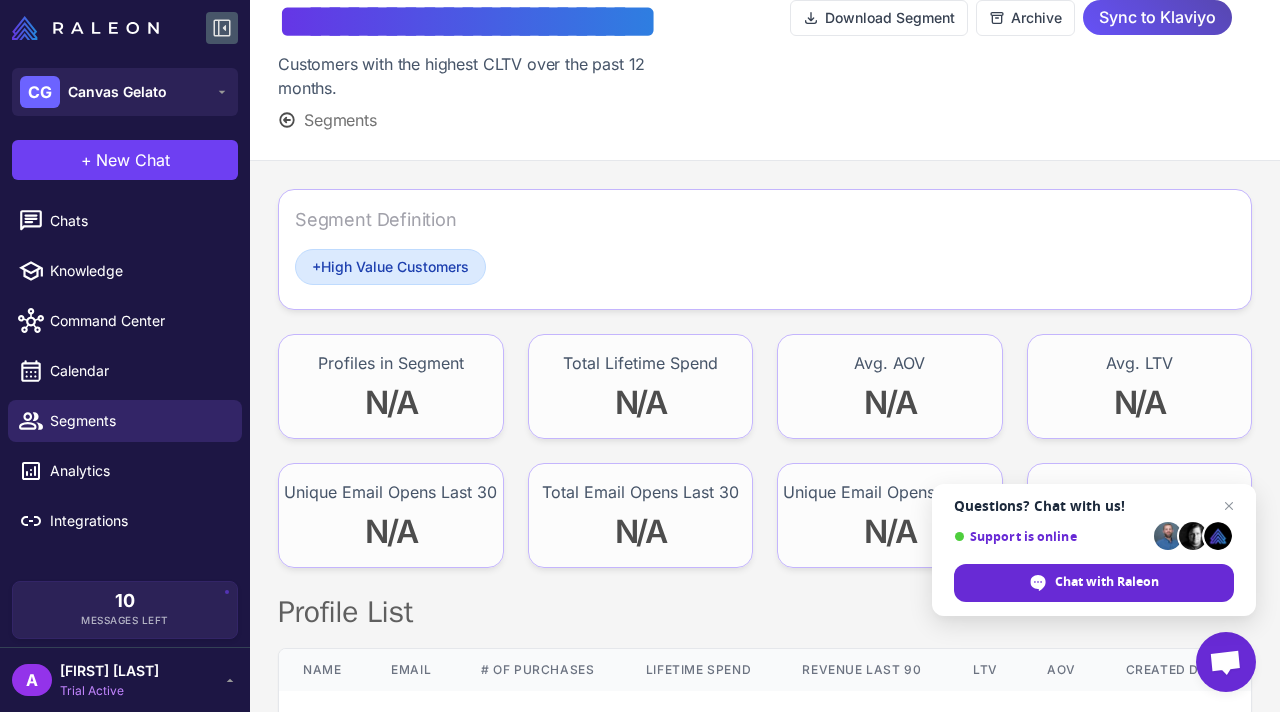 click on "Sync to Klaviyo" at bounding box center [1157, 17] 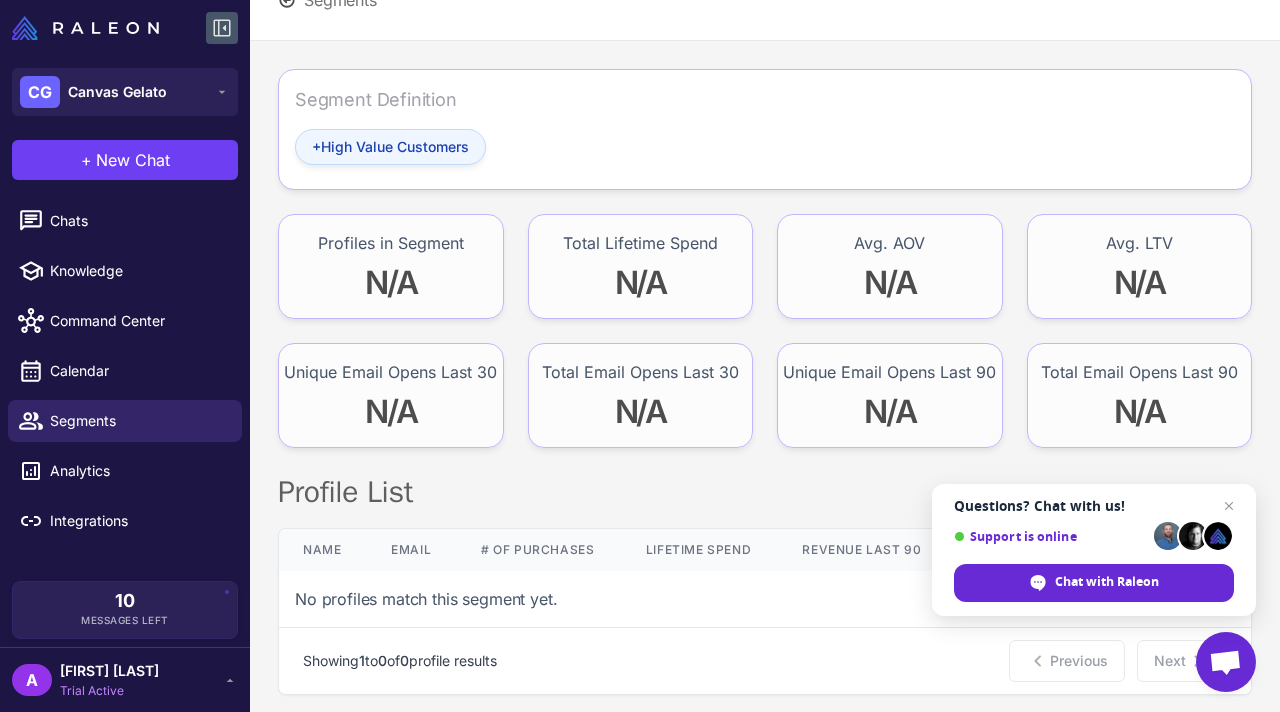scroll, scrollTop: 226, scrollLeft: 0, axis: vertical 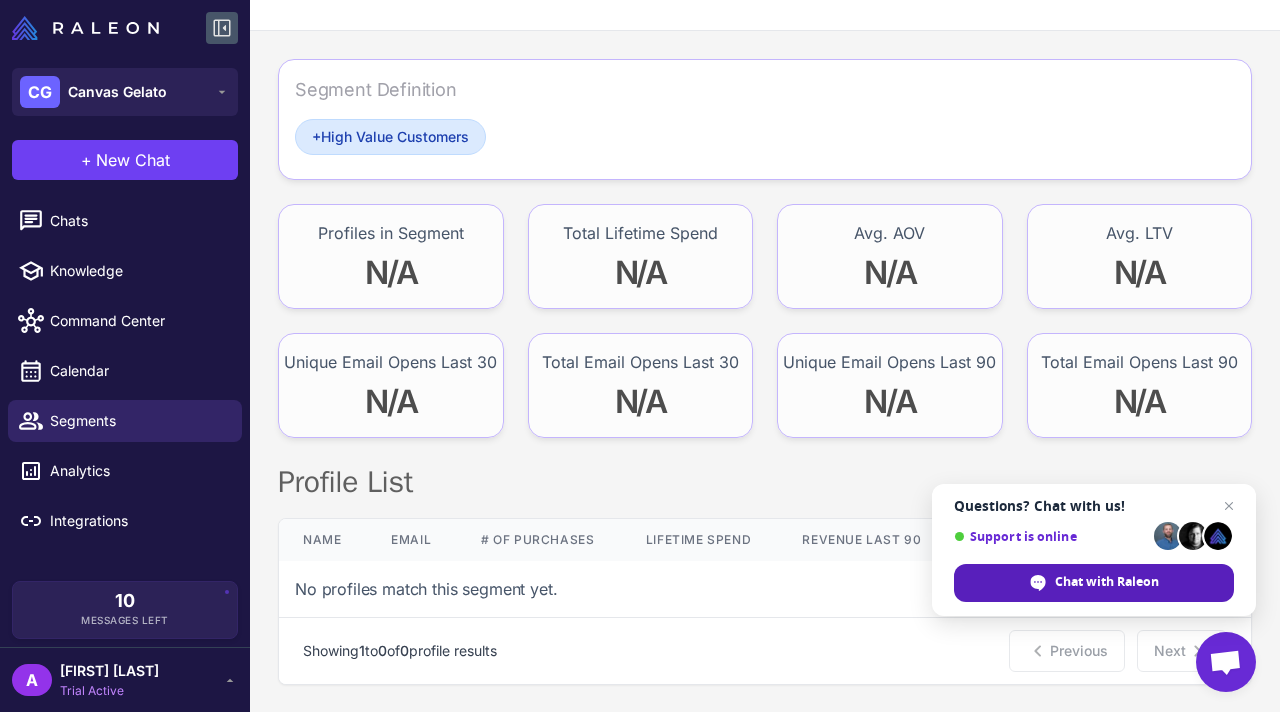 click on "Chat with Raleon" at bounding box center [1107, 582] 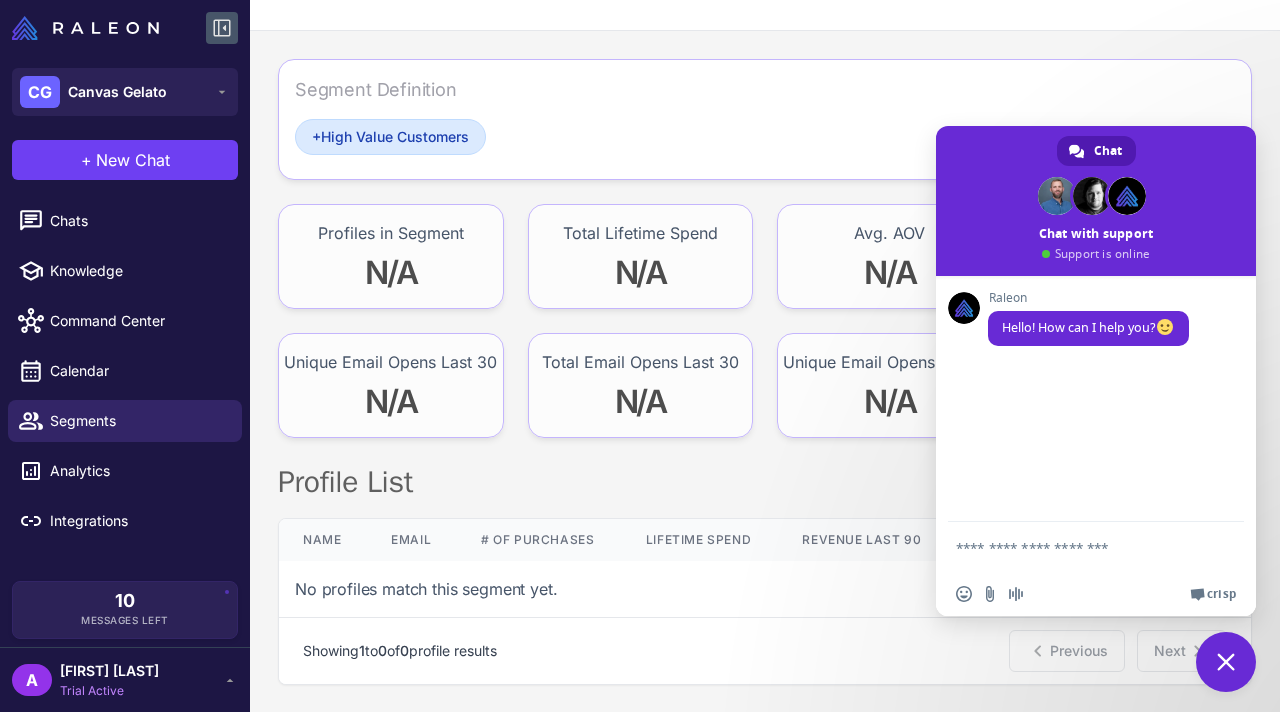 scroll, scrollTop: 0, scrollLeft: 0, axis: both 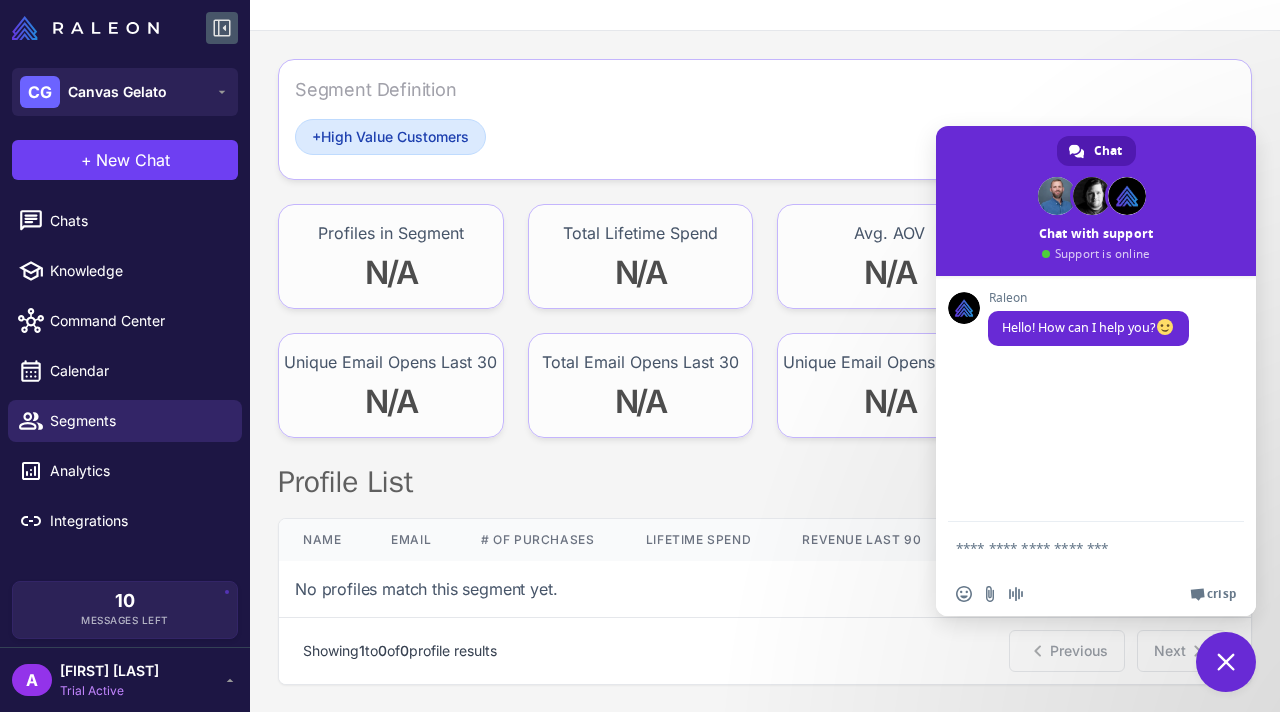 click at bounding box center (1076, 547) 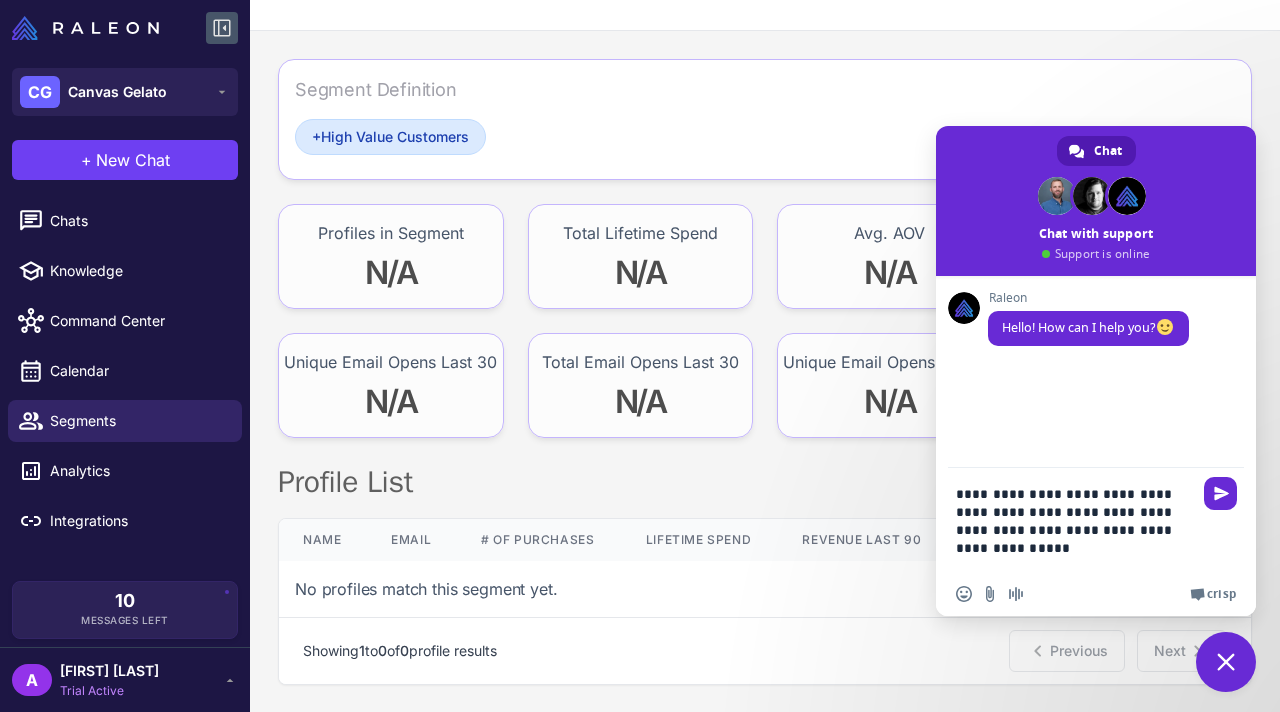 type on "**********" 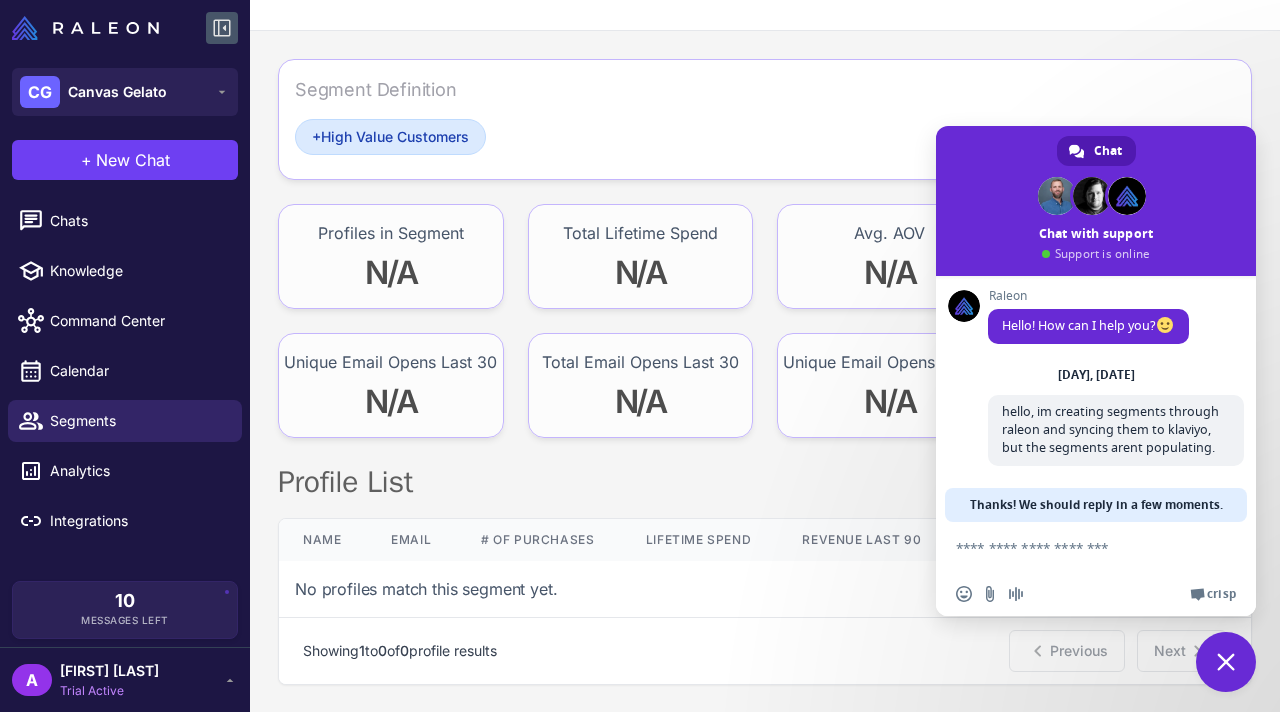 scroll, scrollTop: 4, scrollLeft: 0, axis: vertical 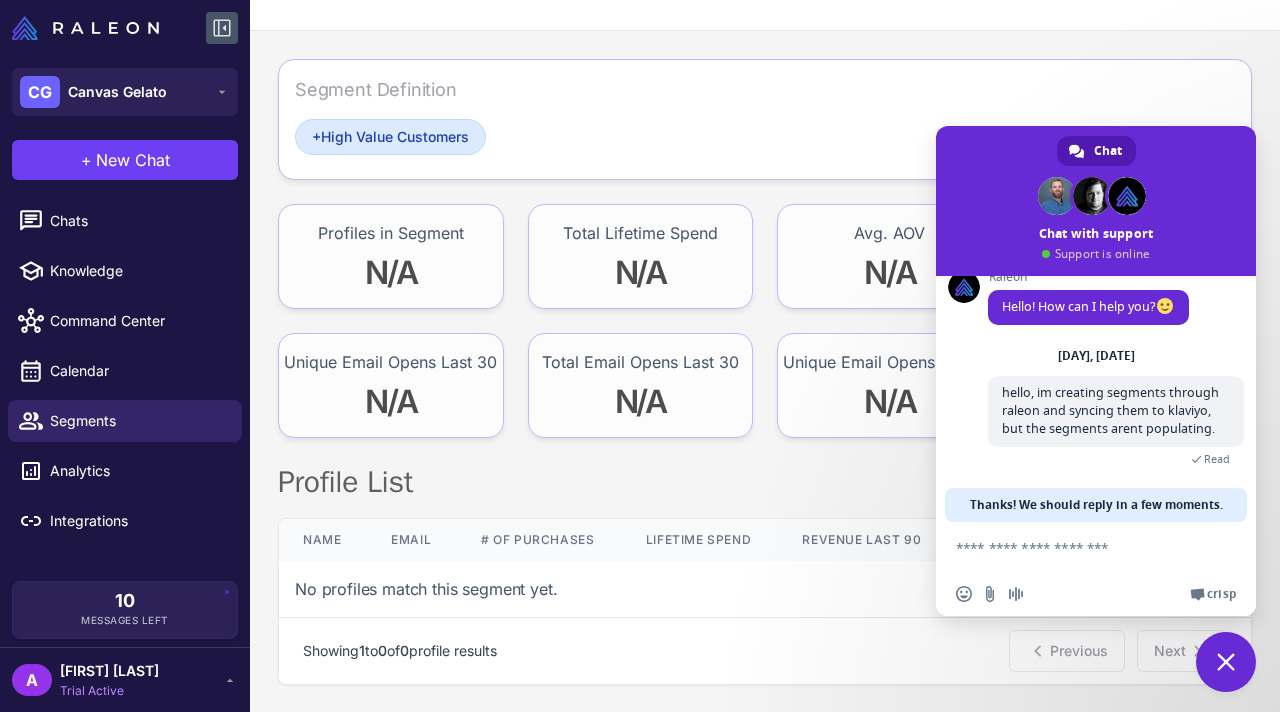 click at bounding box center [1076, 547] 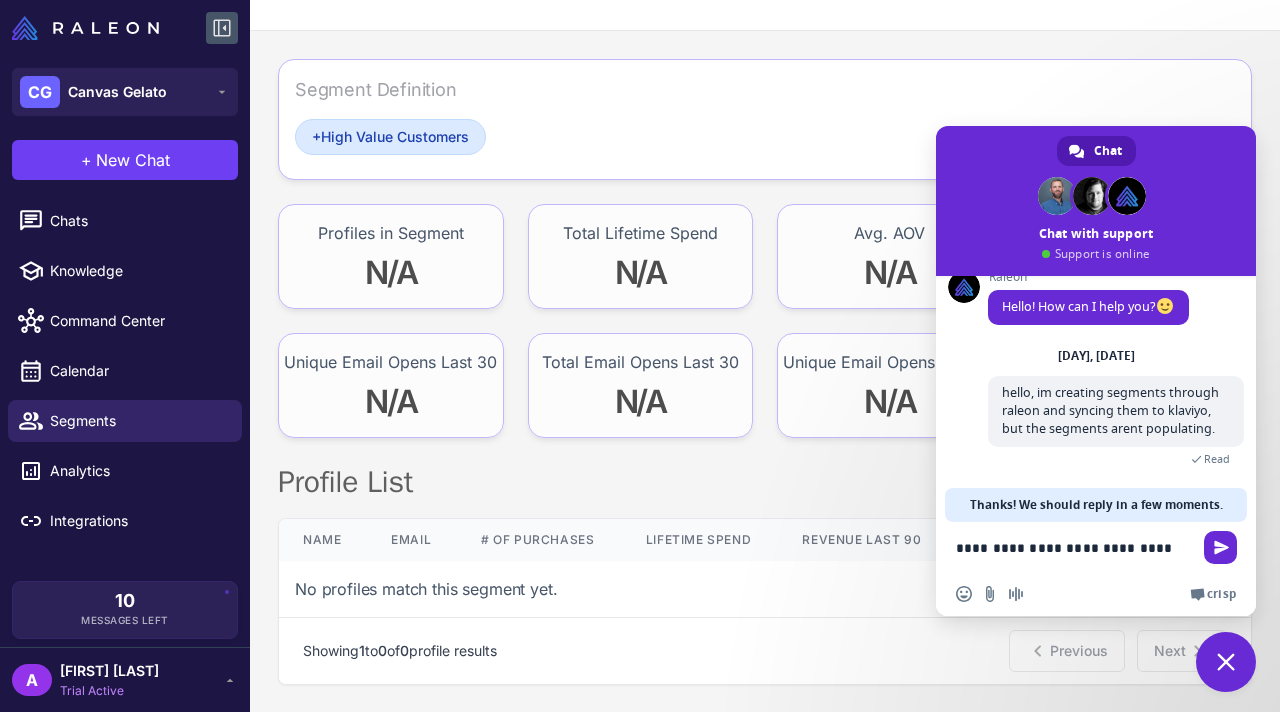 scroll, scrollTop: 27, scrollLeft: 0, axis: vertical 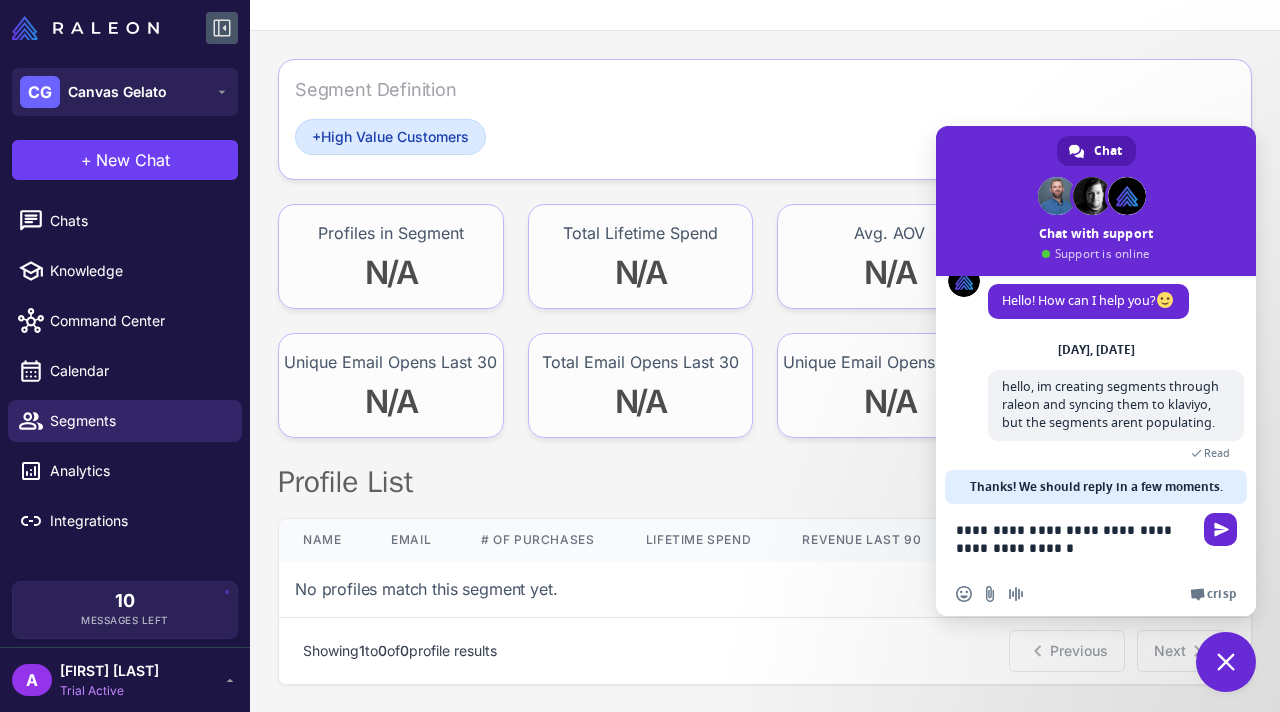 type on "**********" 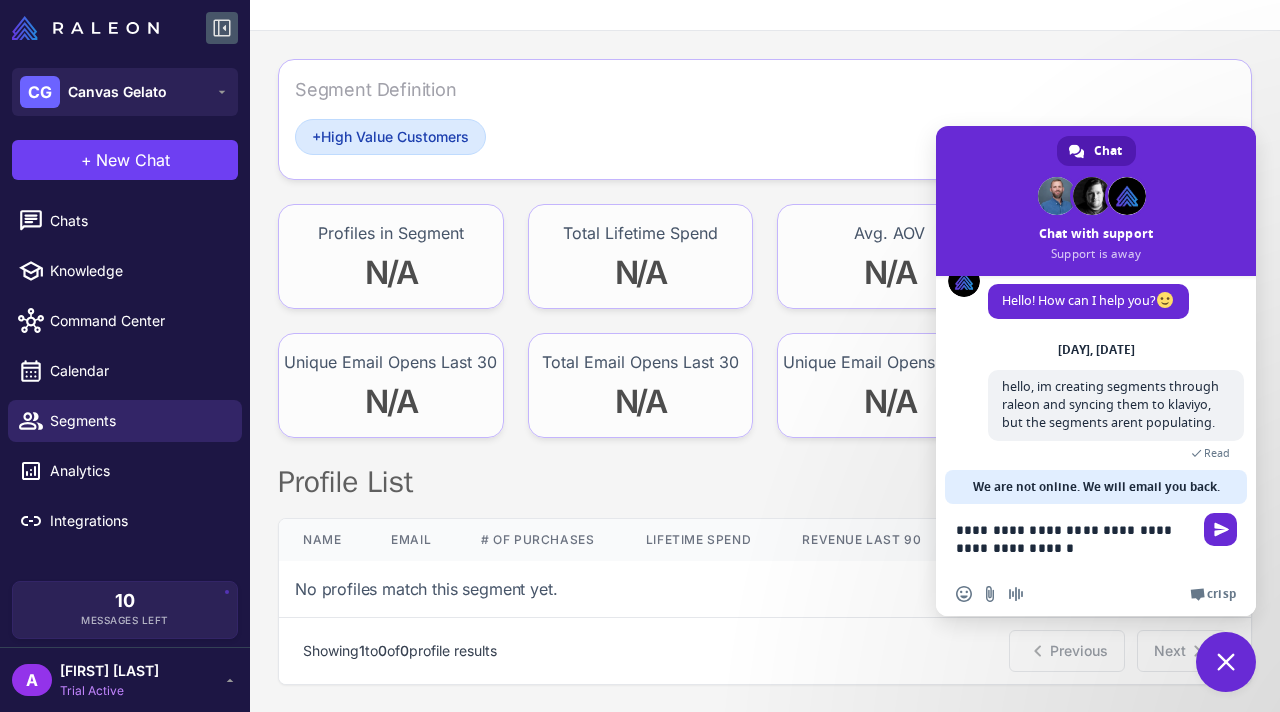 type 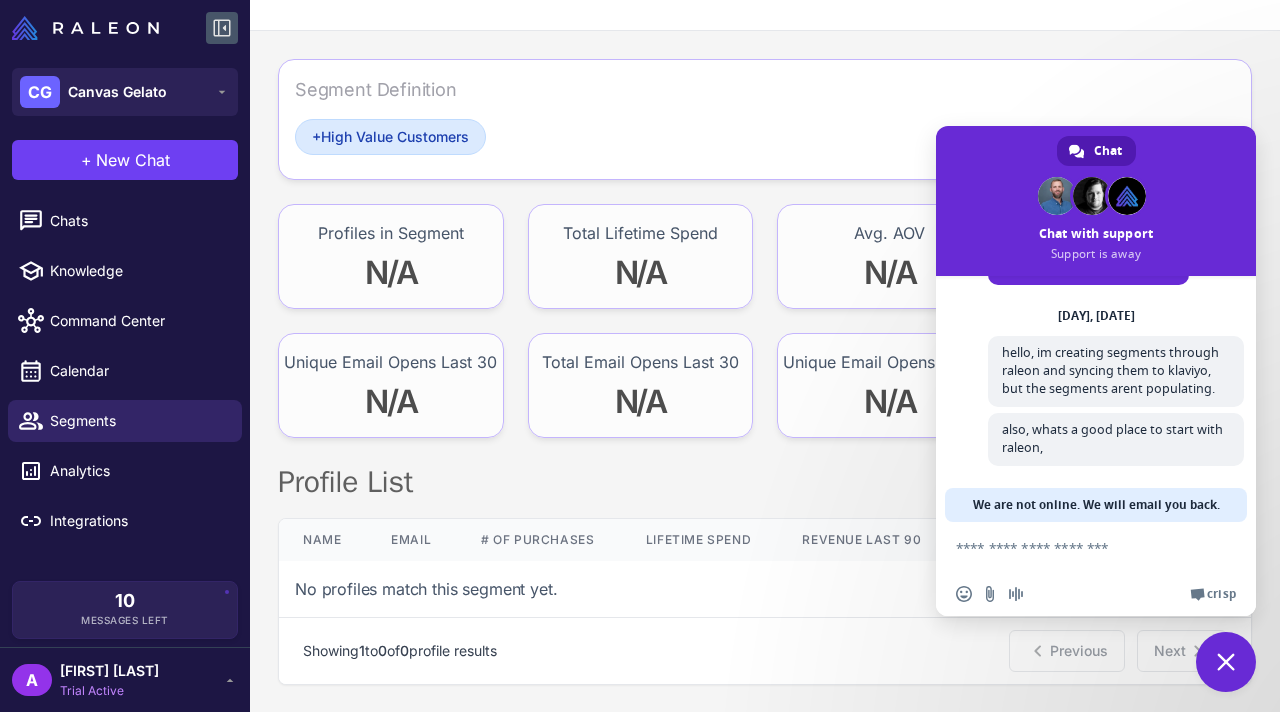 scroll, scrollTop: 64, scrollLeft: 0, axis: vertical 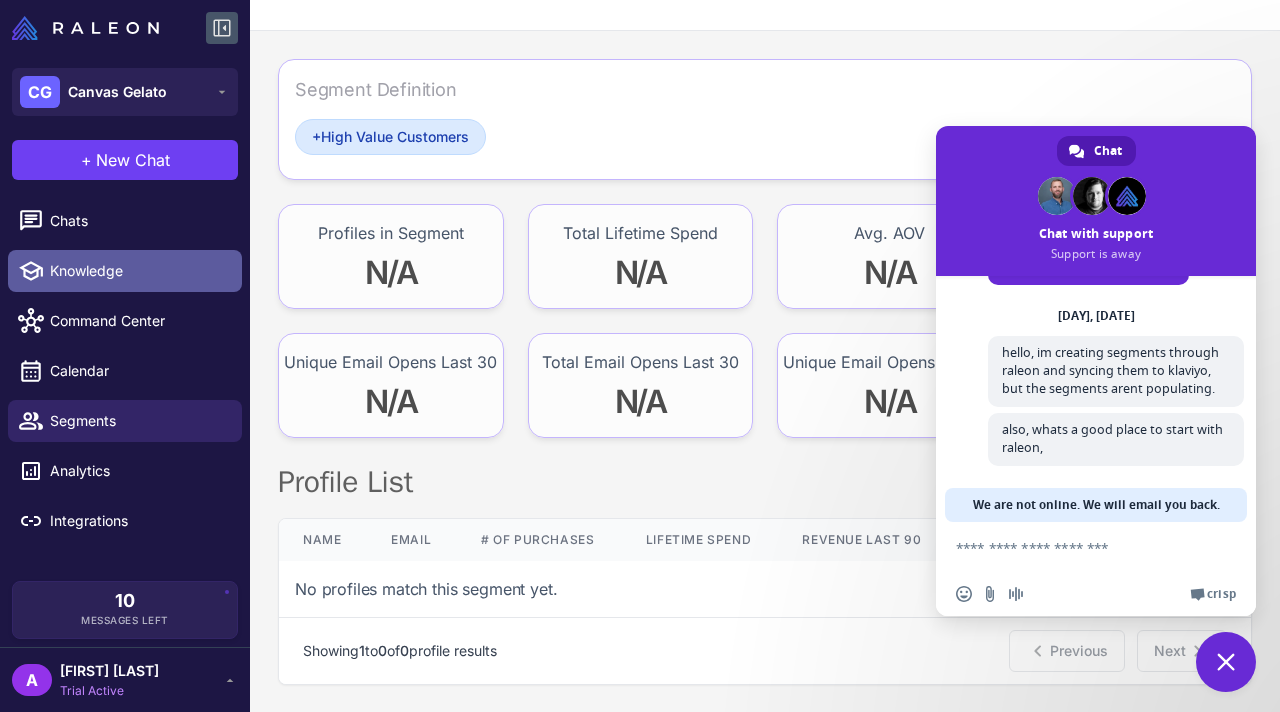 click on "Knowledge" at bounding box center (138, 271) 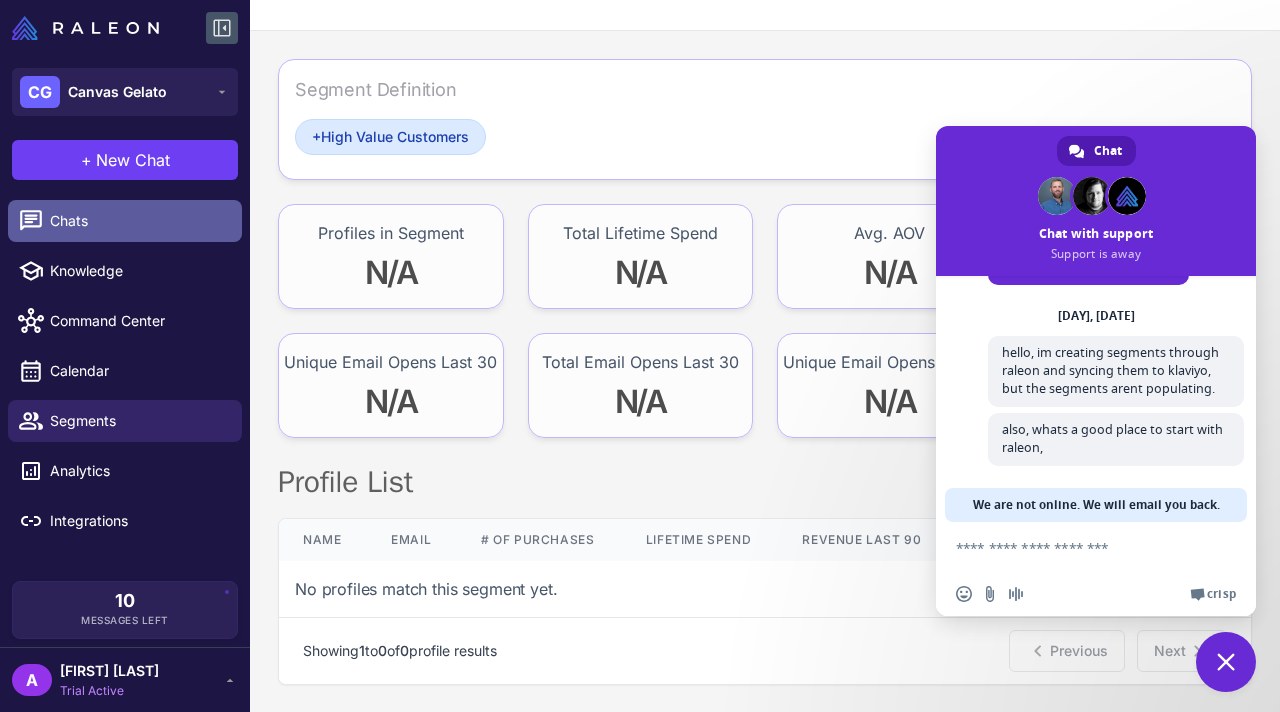 select 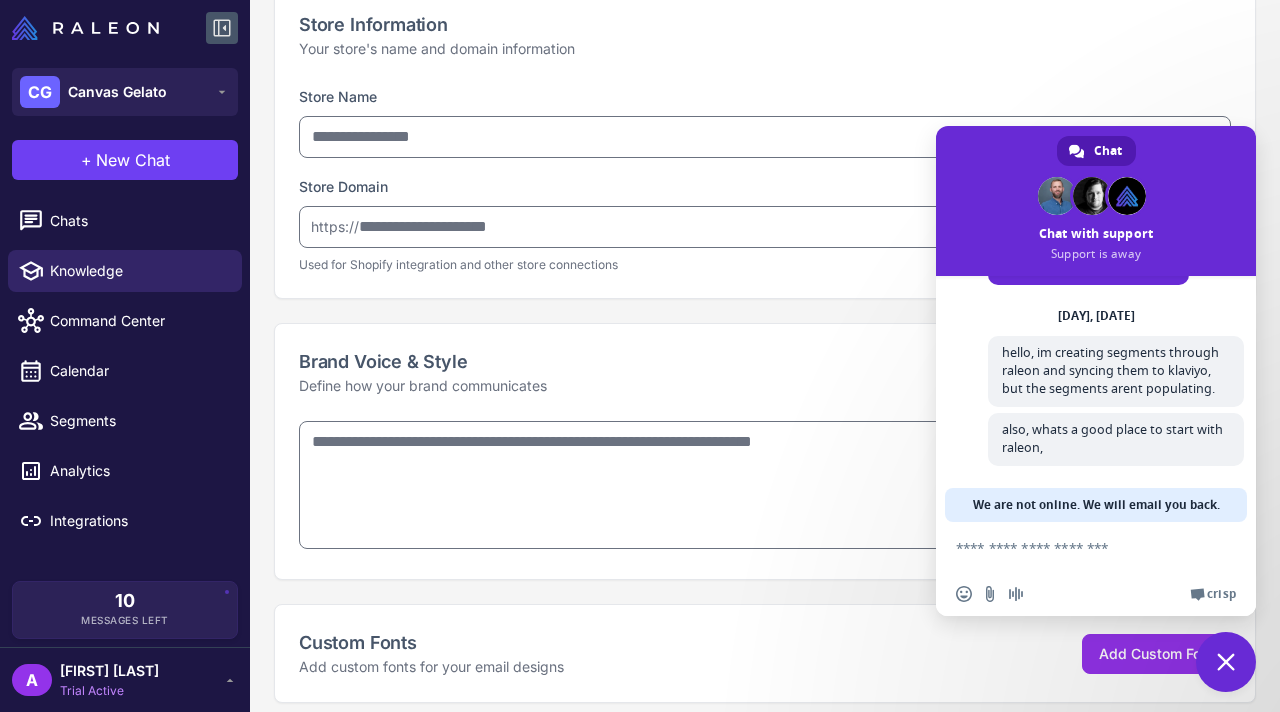 type on "**********" 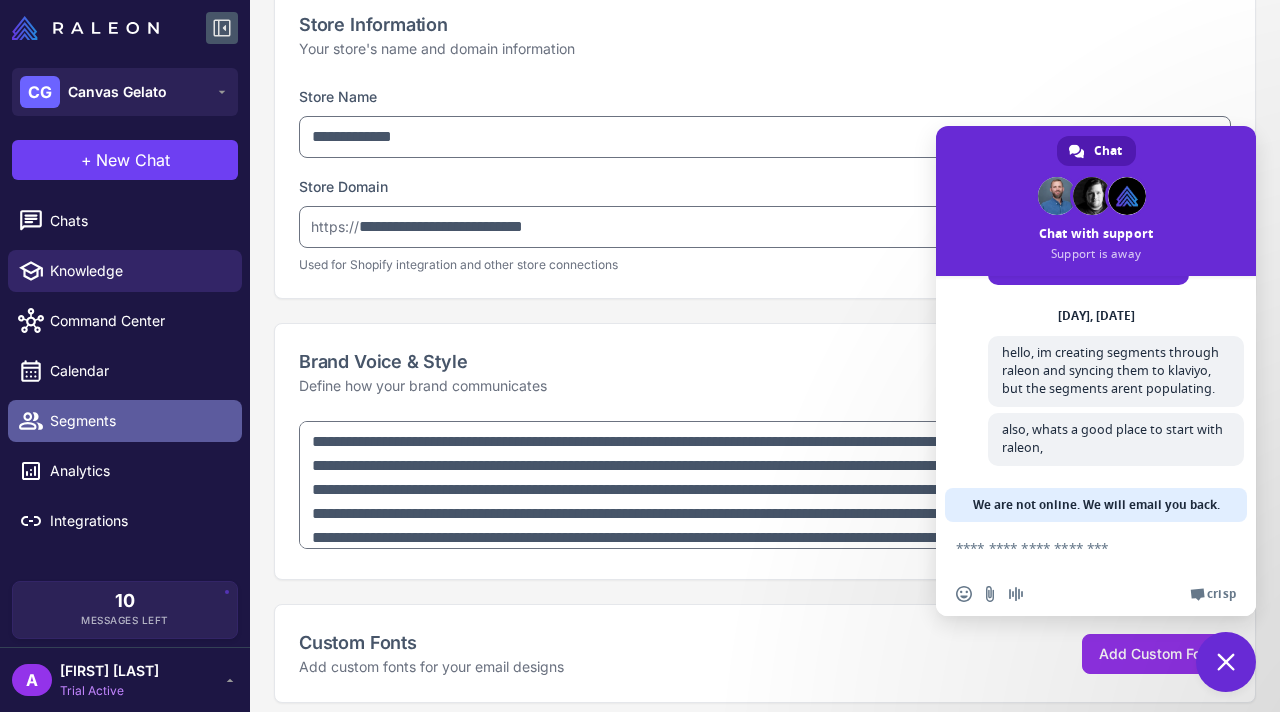 type on "**********" 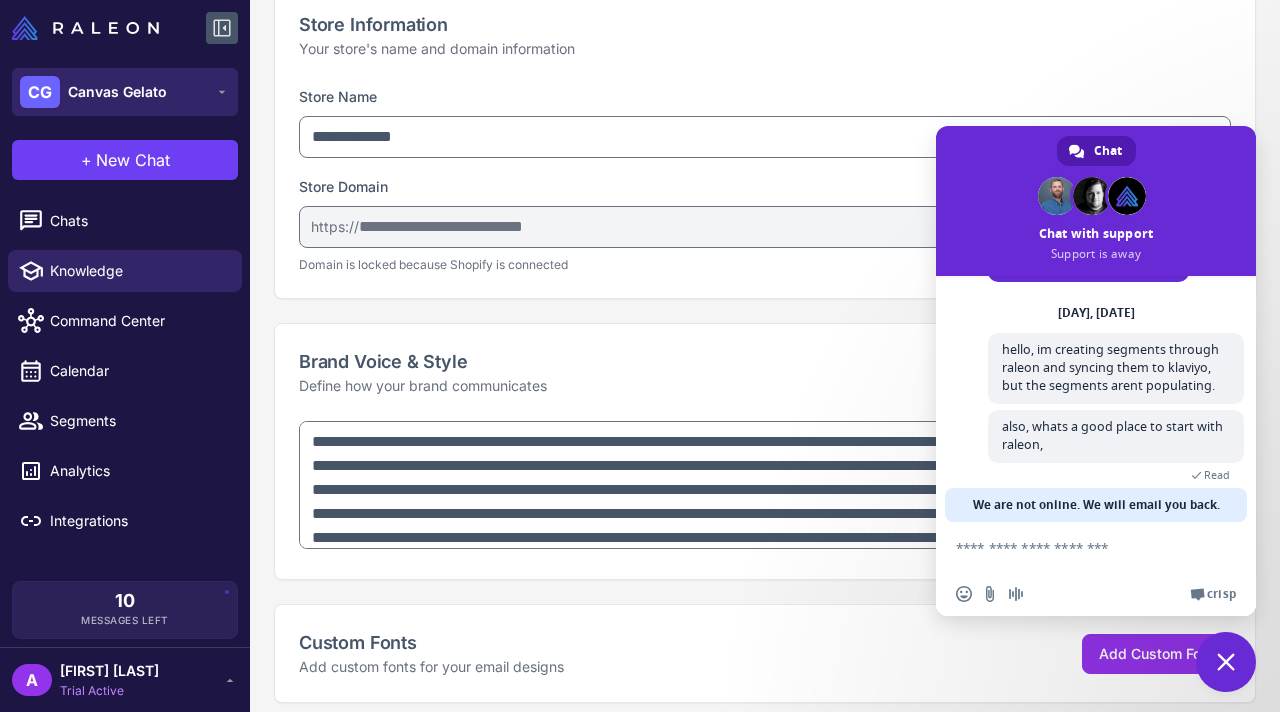 click on "Canvas Gelato" at bounding box center (117, 92) 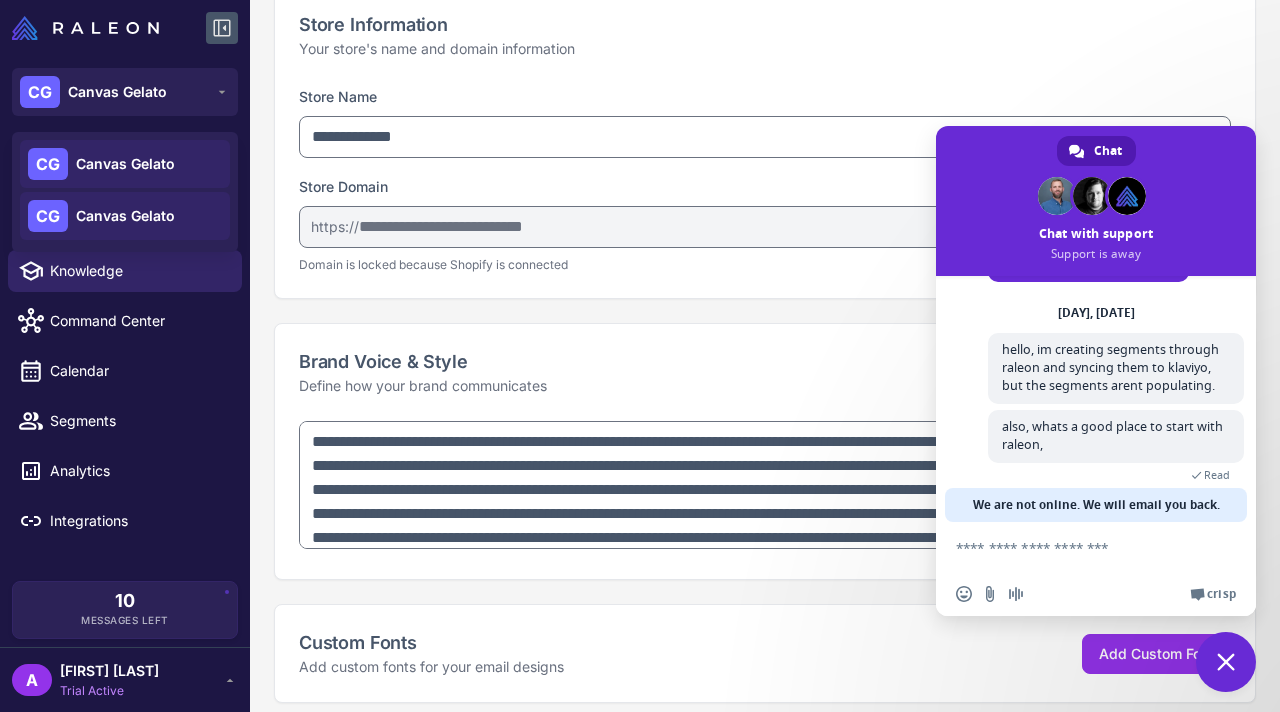 click on "CG Canvas Gelato" 